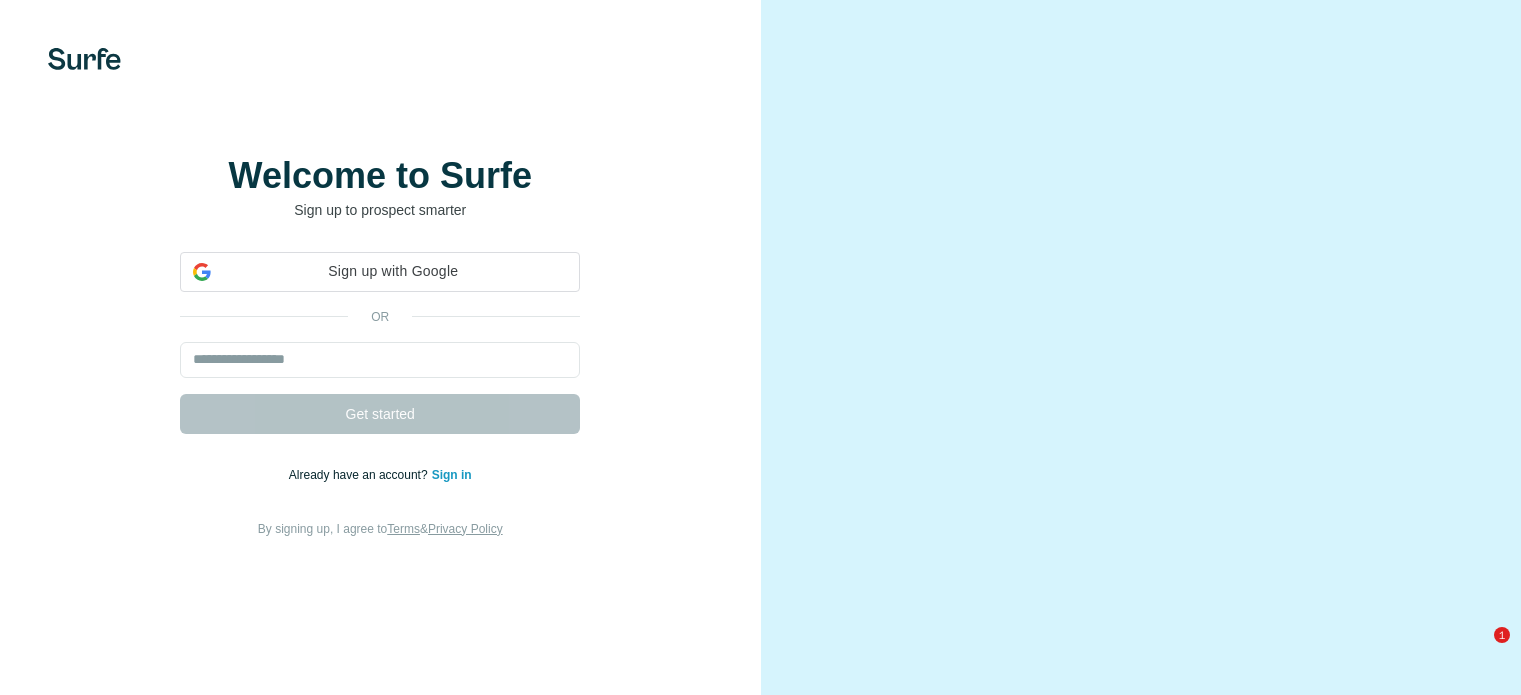 scroll, scrollTop: 0, scrollLeft: 0, axis: both 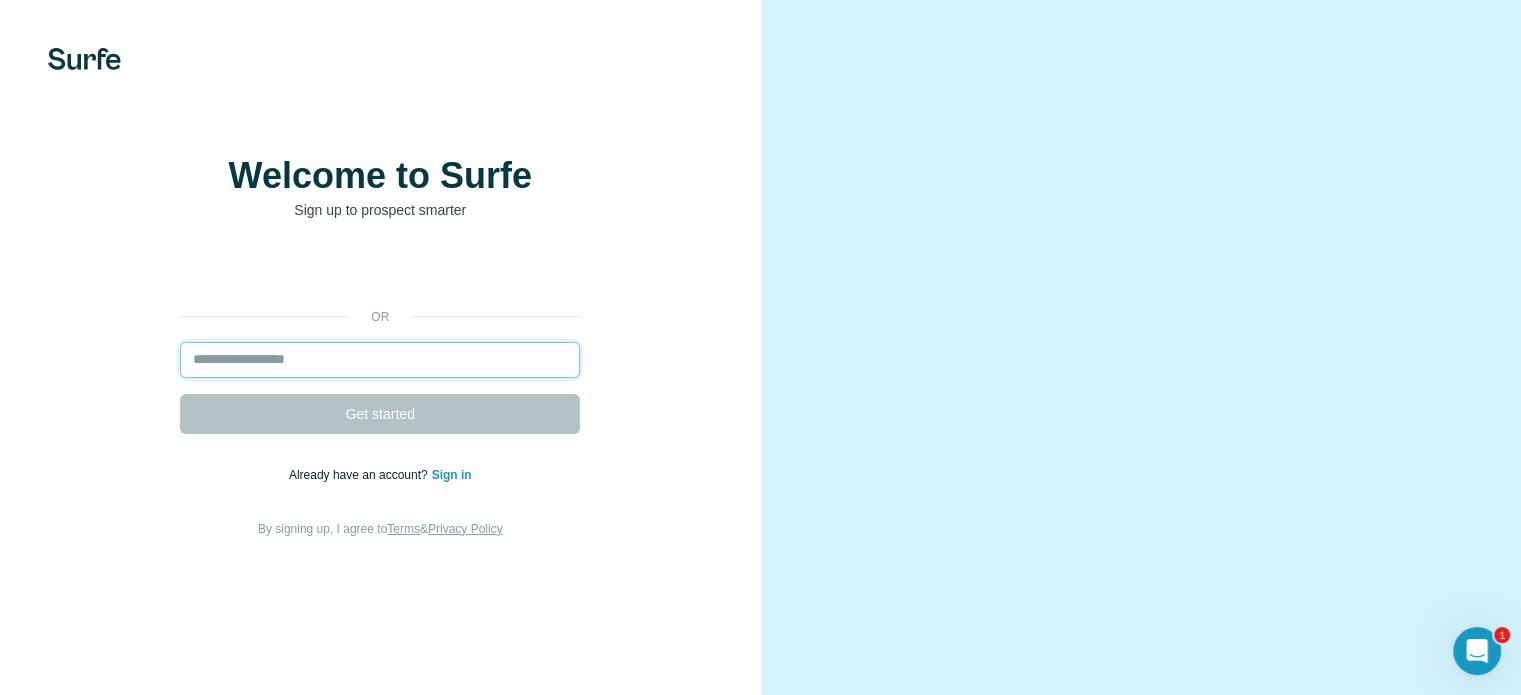click at bounding box center (380, 360) 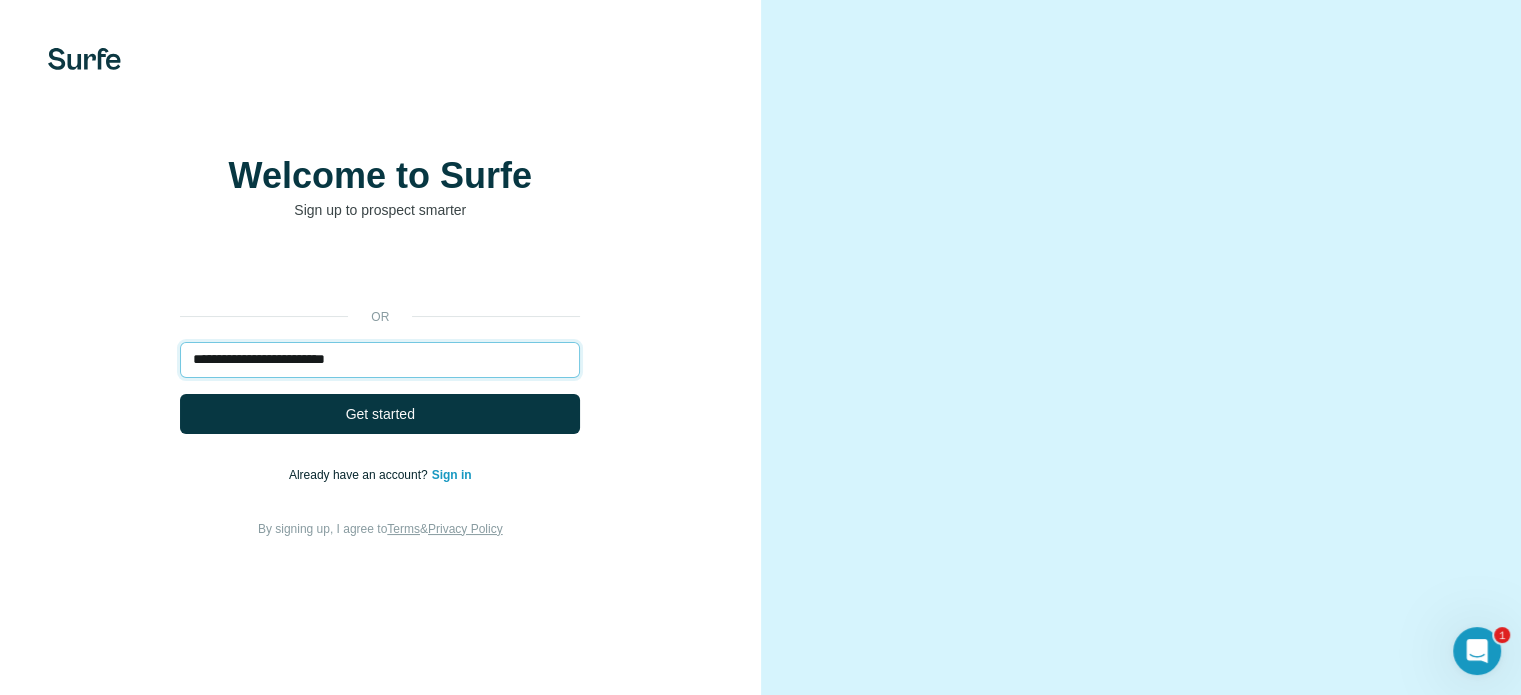 type on "**********" 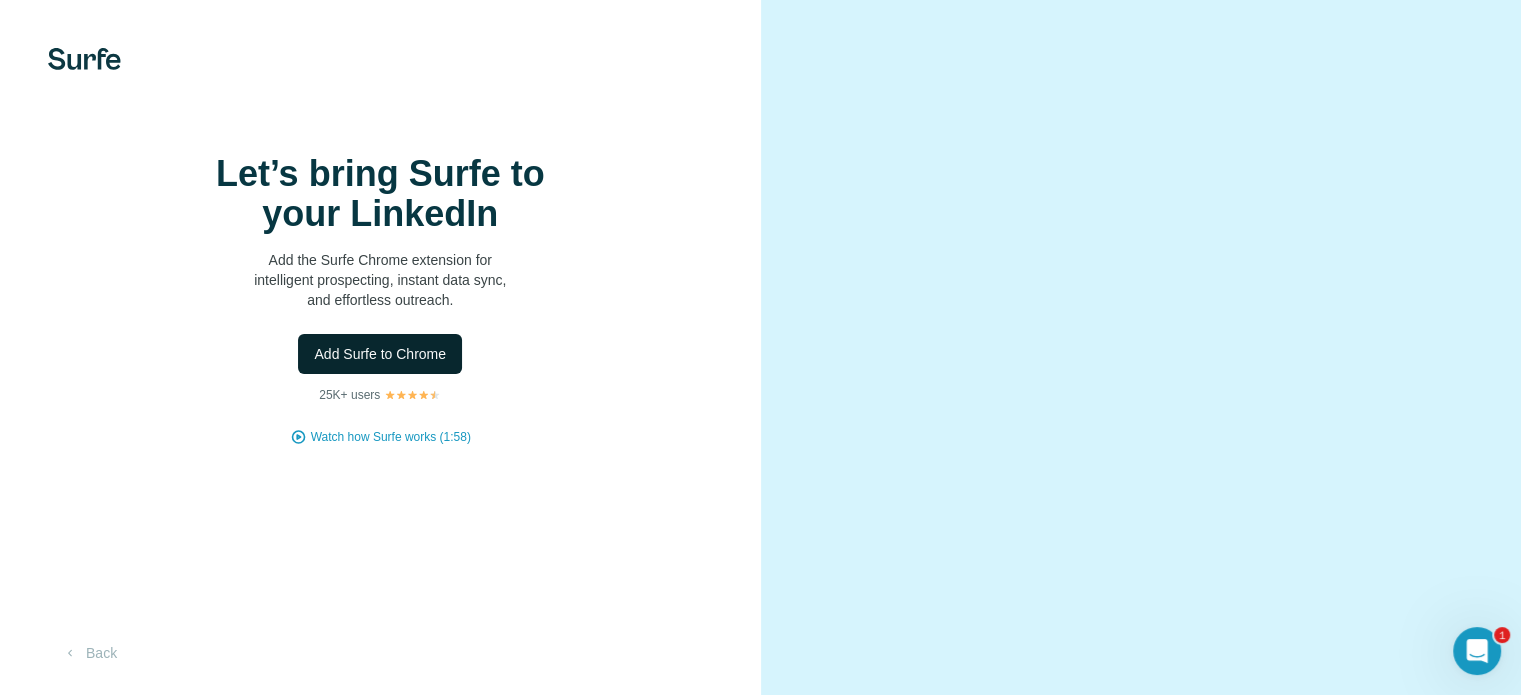 click on "Add Surfe to Chrome" at bounding box center [380, 354] 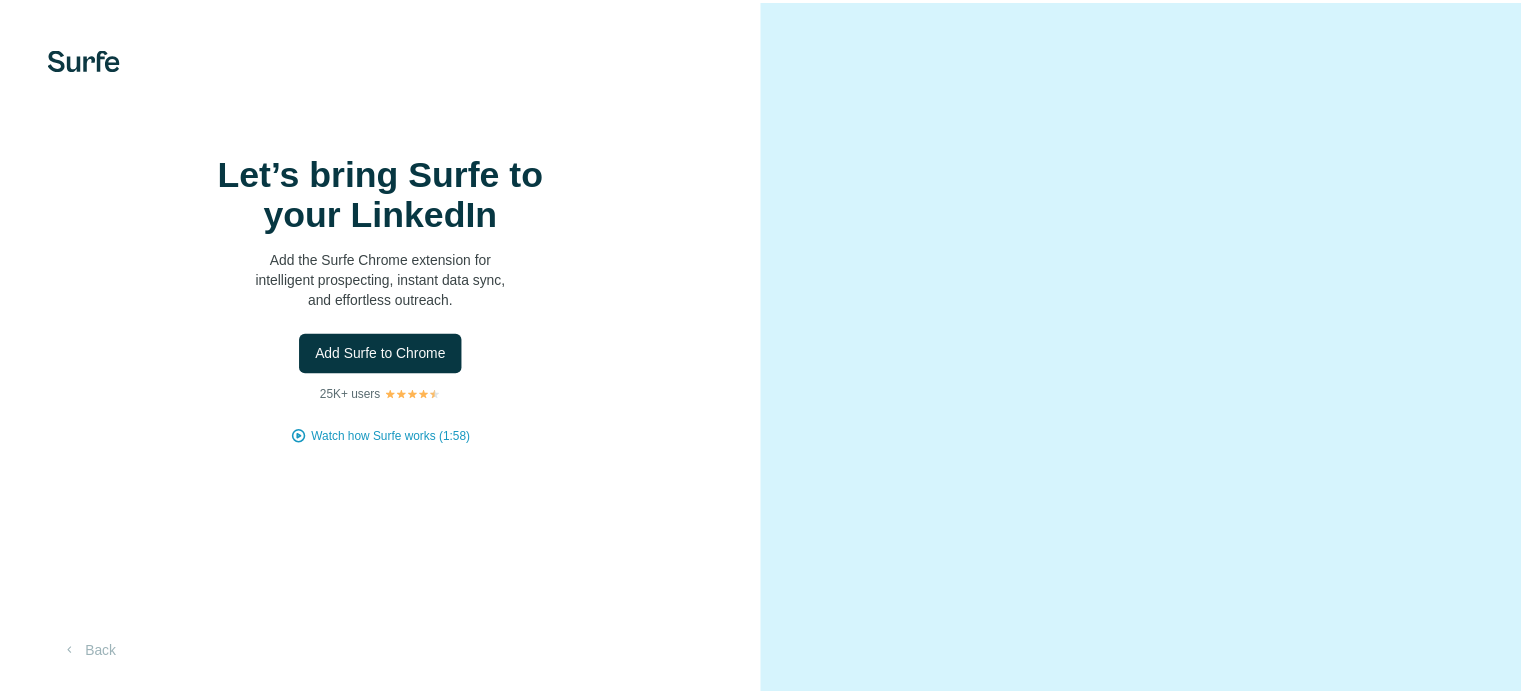 scroll, scrollTop: 0, scrollLeft: 0, axis: both 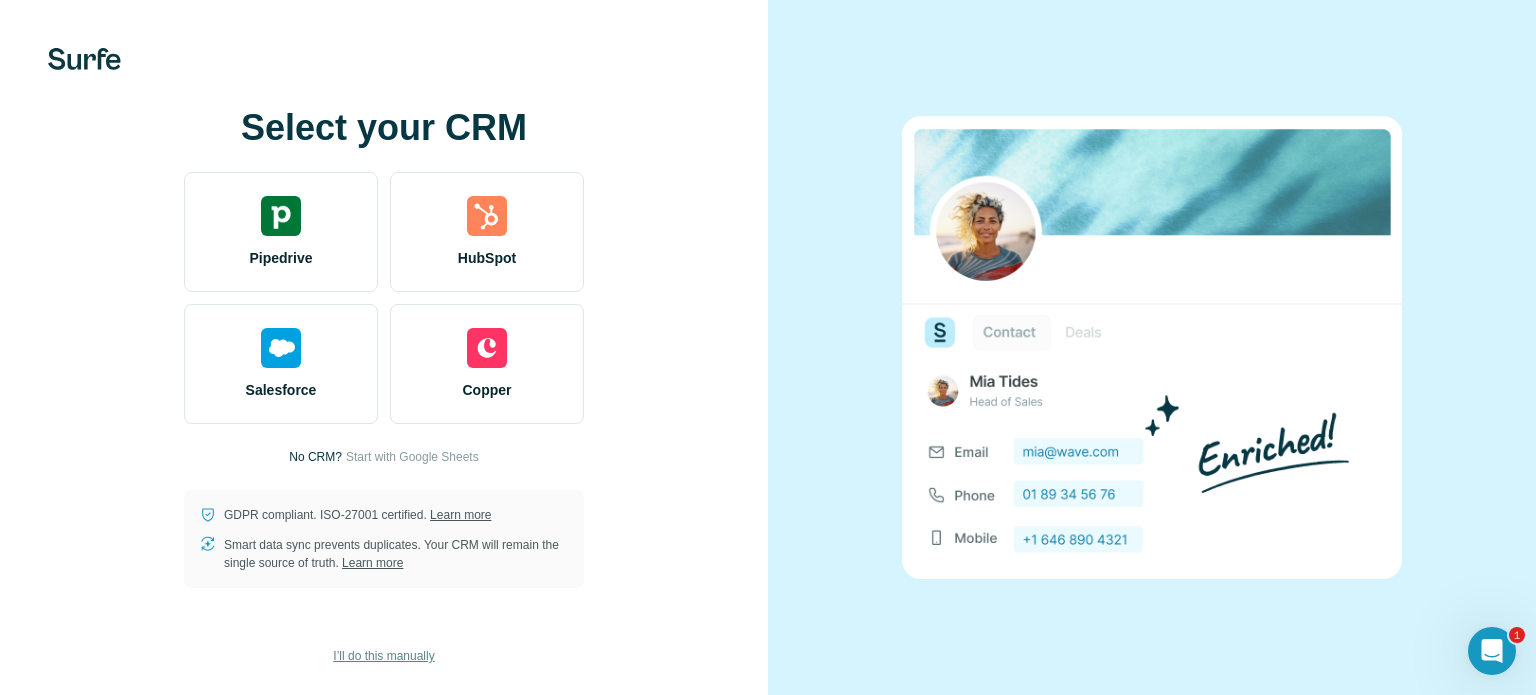 click on "I’ll do this manually" at bounding box center [383, 656] 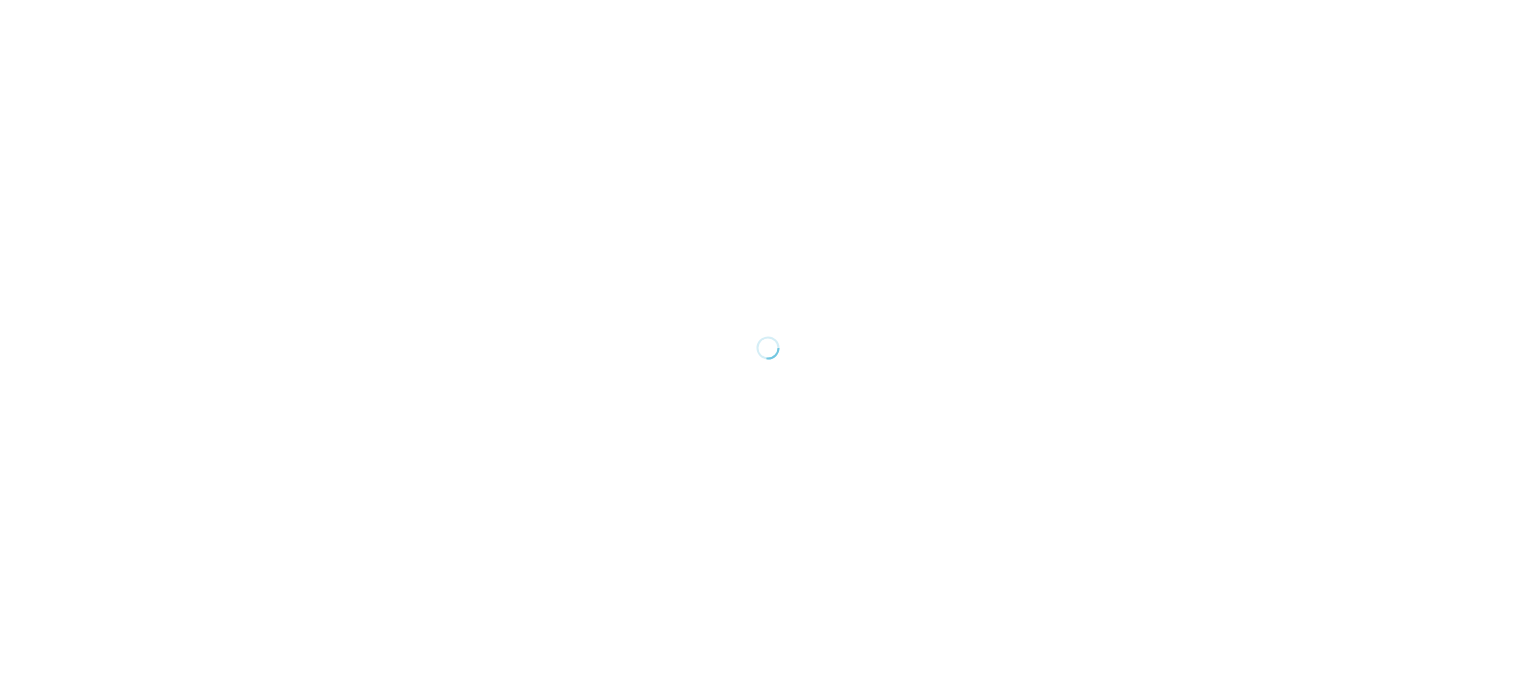 scroll, scrollTop: 0, scrollLeft: 0, axis: both 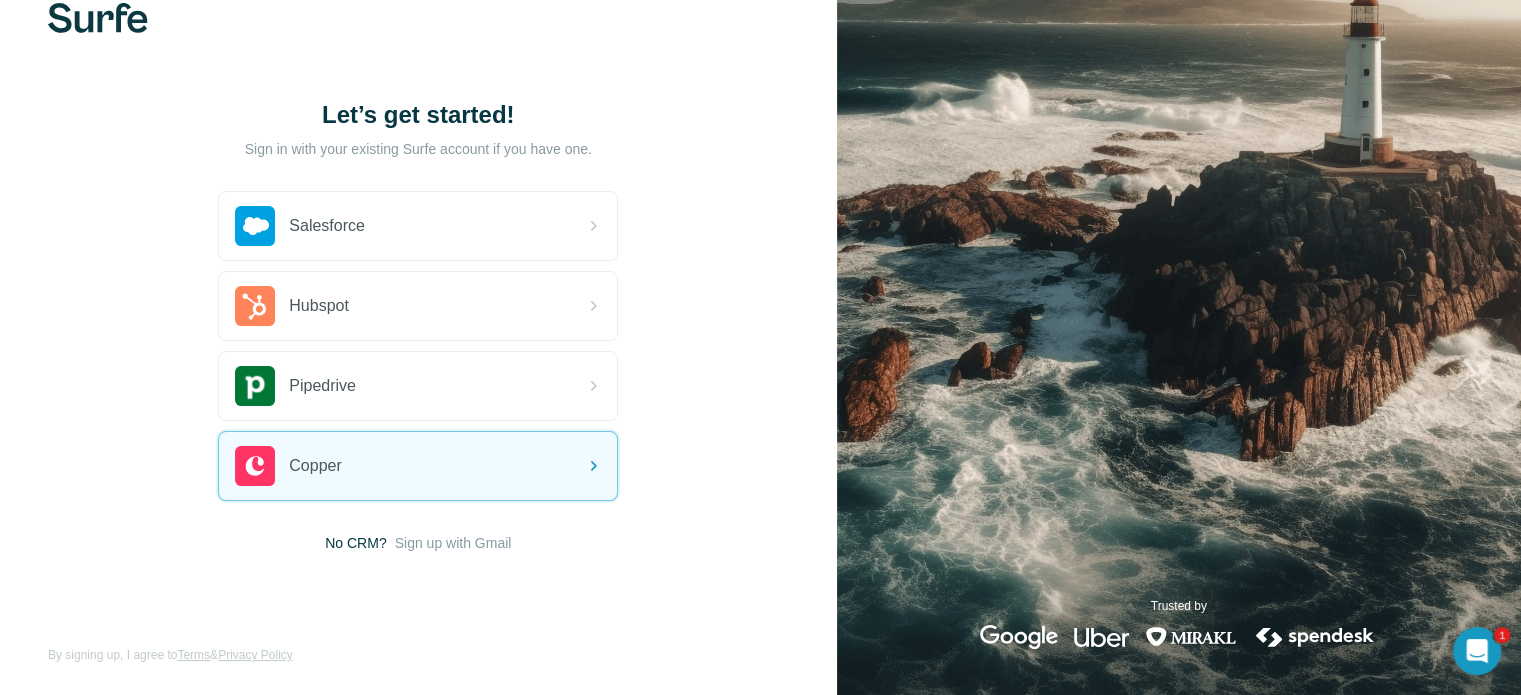 click on "No CRM?" at bounding box center [355, 543] 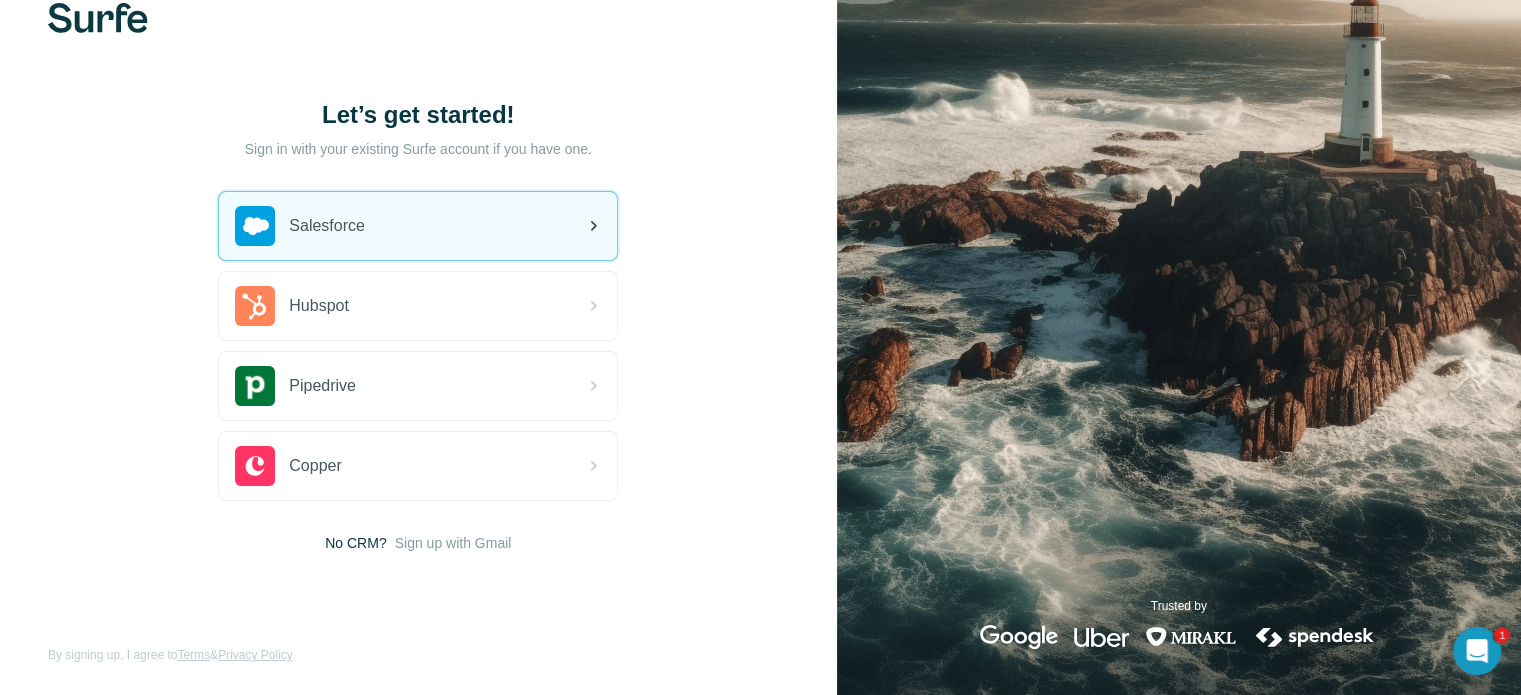 click 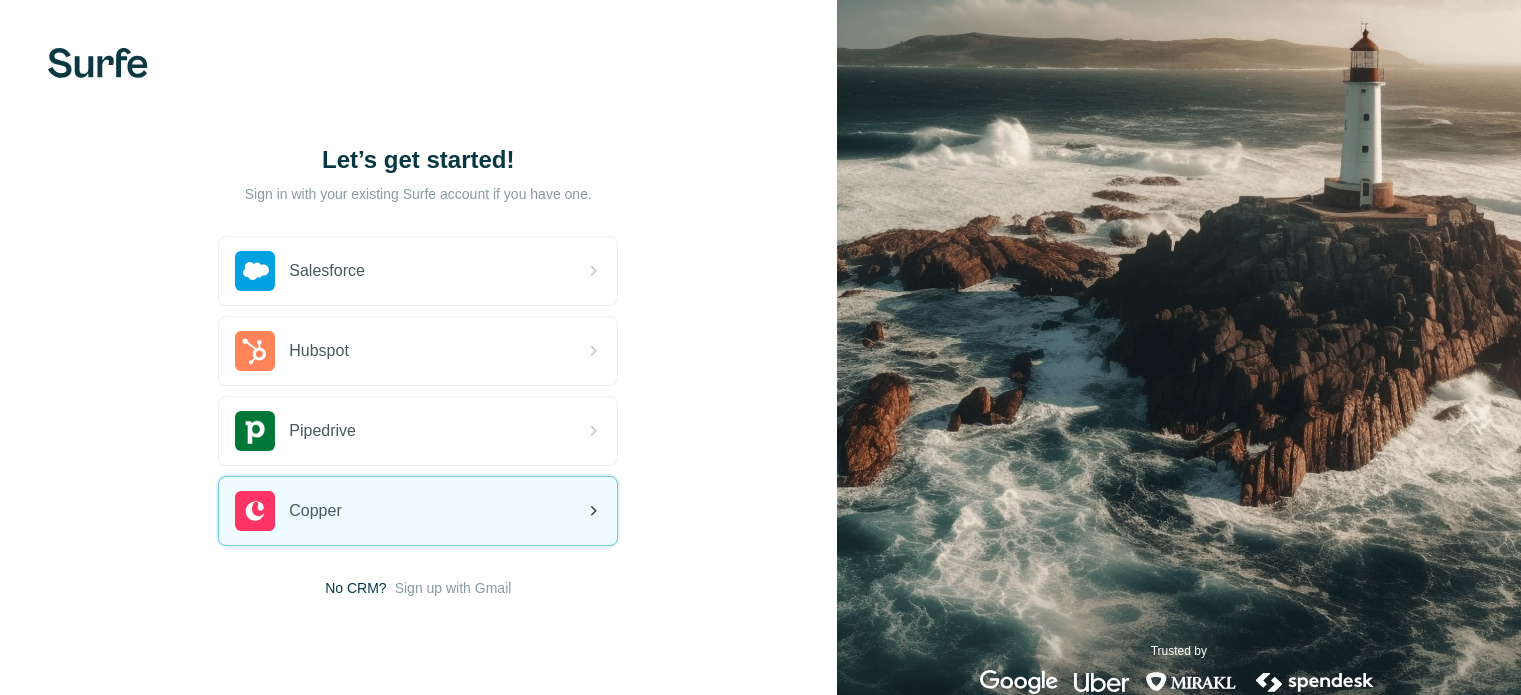 scroll, scrollTop: 45, scrollLeft: 0, axis: vertical 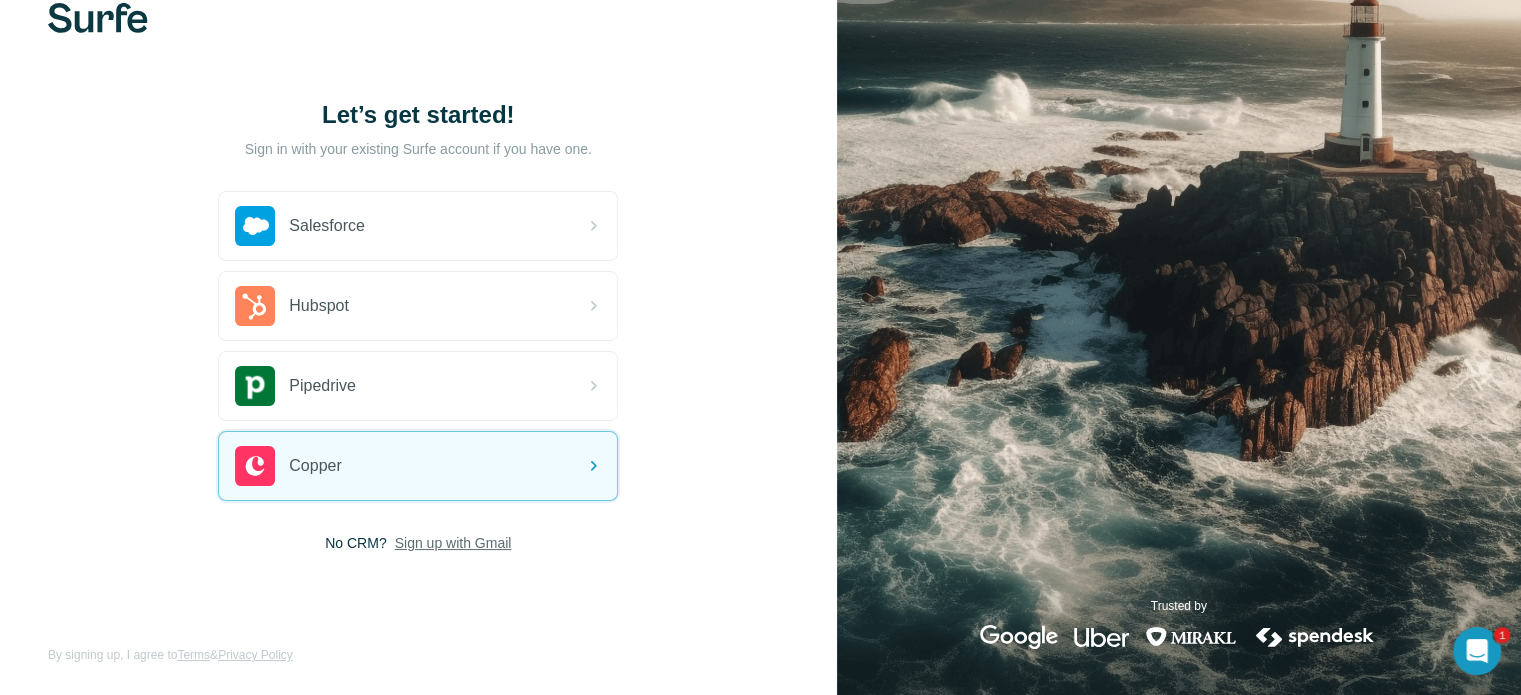 click on "Sign up with Gmail" at bounding box center (453, 543) 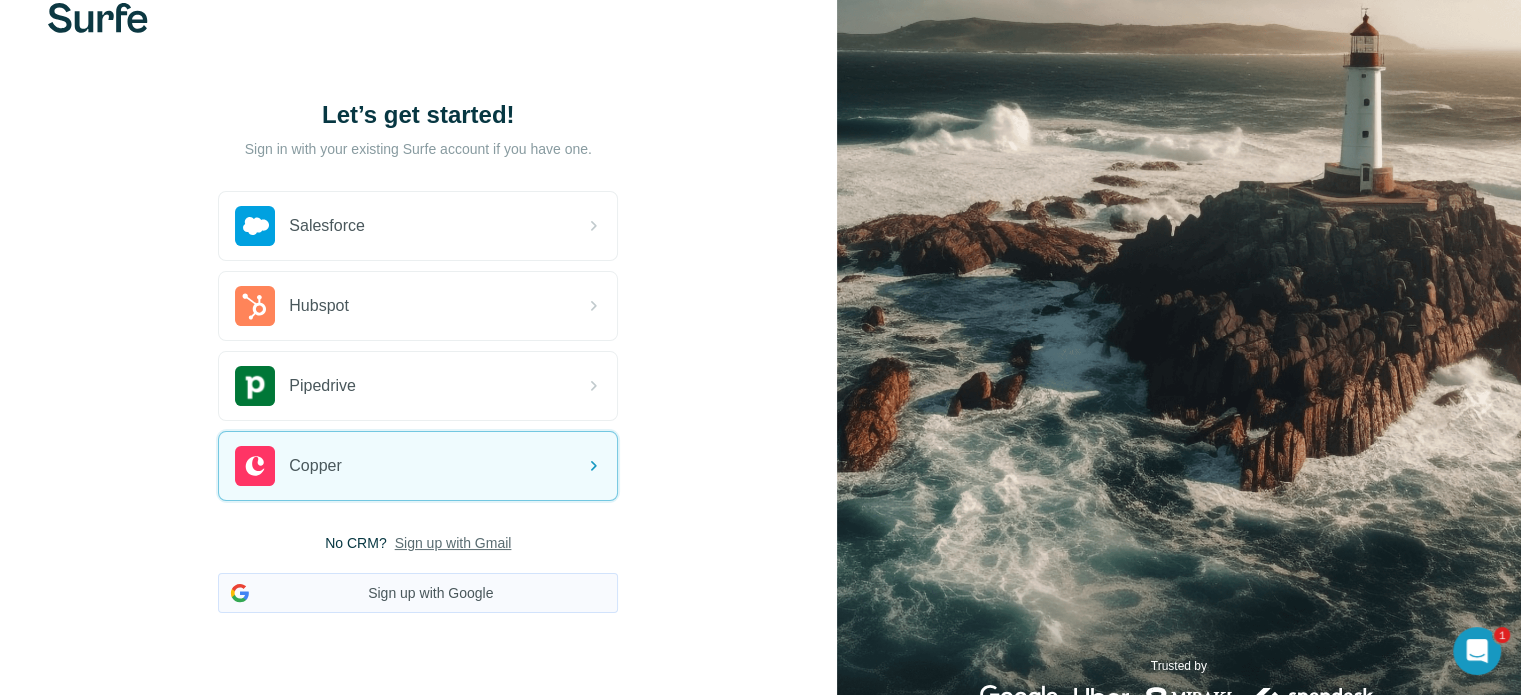 click on "Sign up with Google" at bounding box center (418, 593) 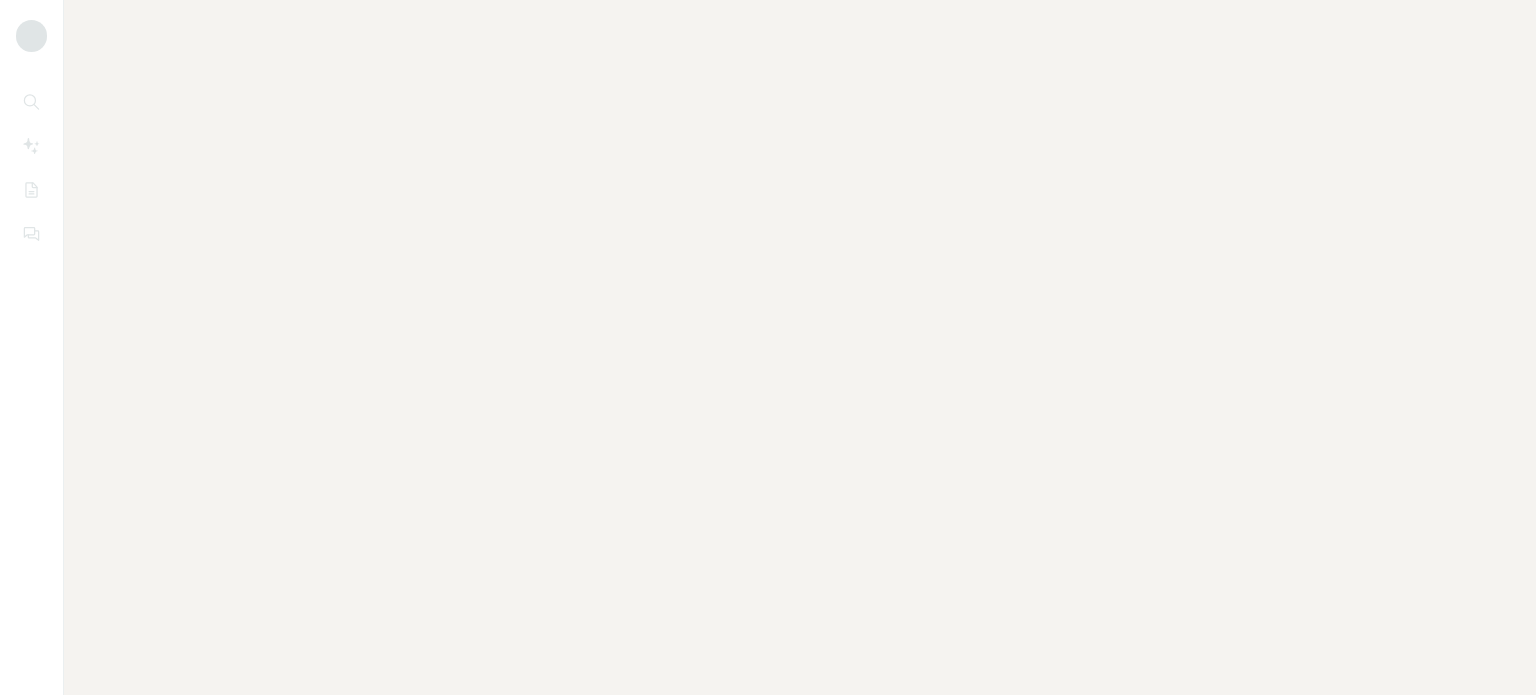 scroll, scrollTop: 0, scrollLeft: 0, axis: both 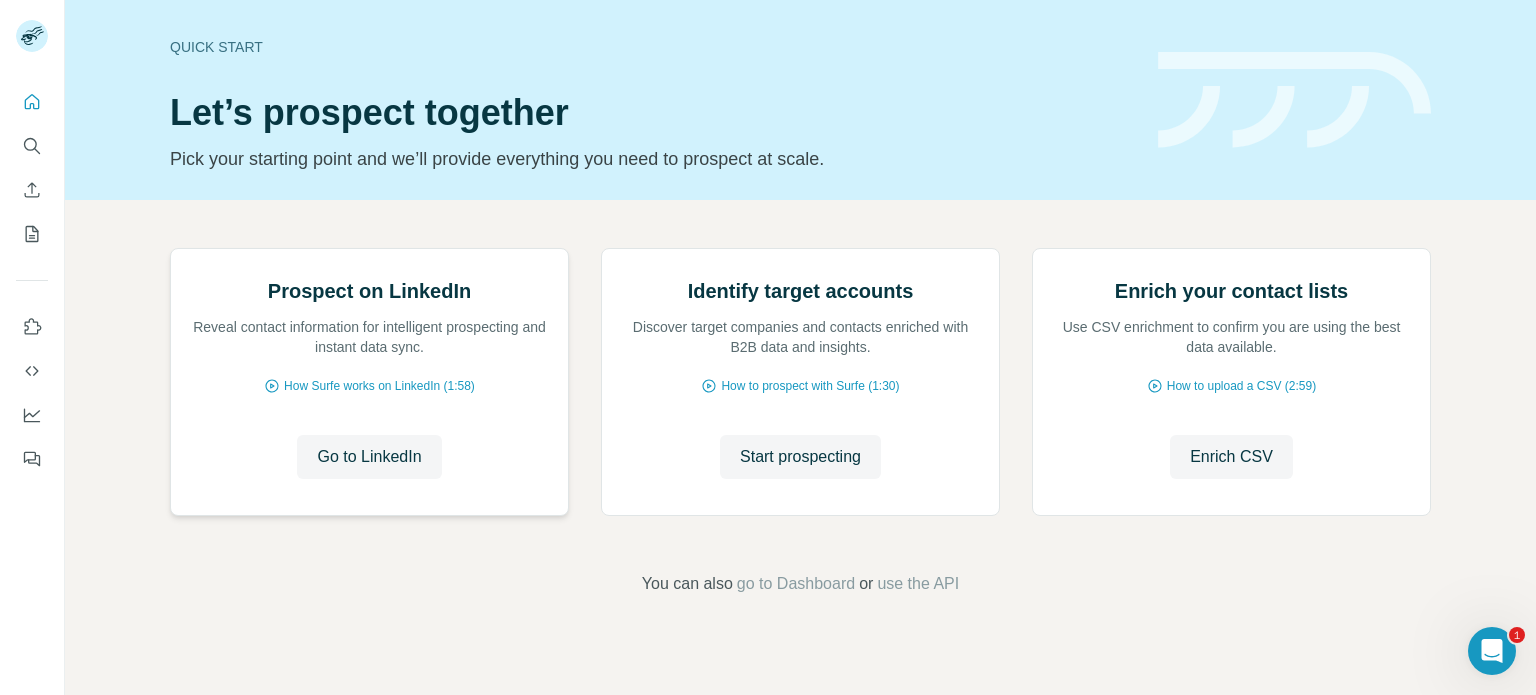drag, startPoint x: 272, startPoint y: 343, endPoint x: 275, endPoint y: 401, distance: 58.077534 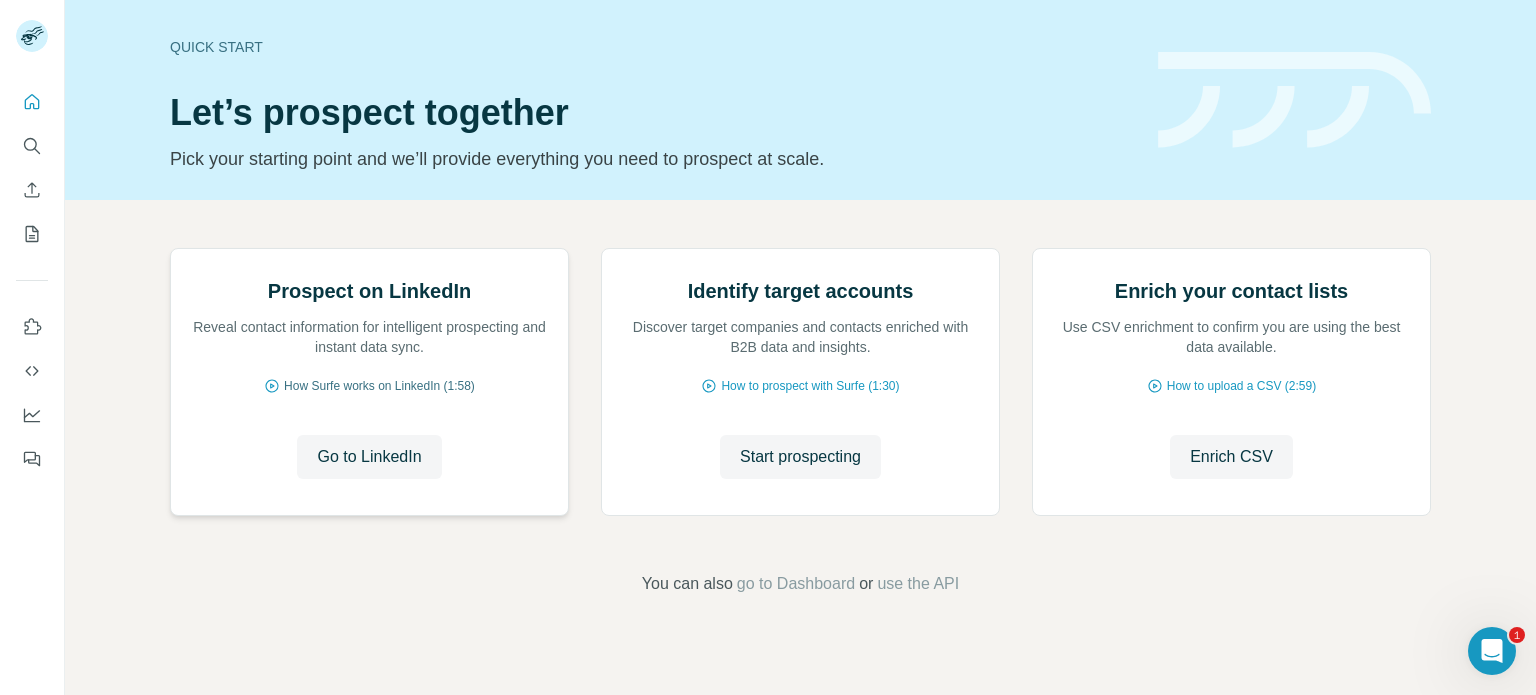 drag, startPoint x: 275, startPoint y: 401, endPoint x: 214, endPoint y: 511, distance: 125.781555 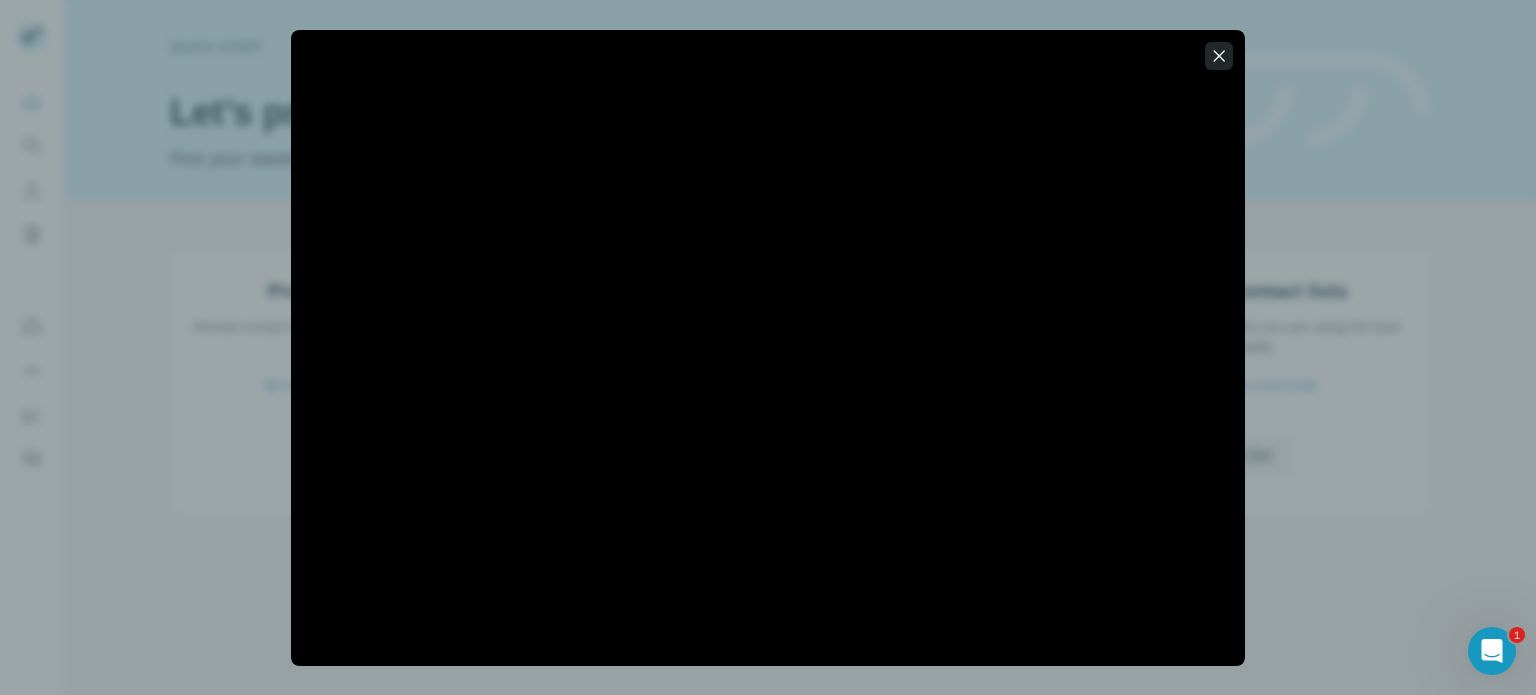 click 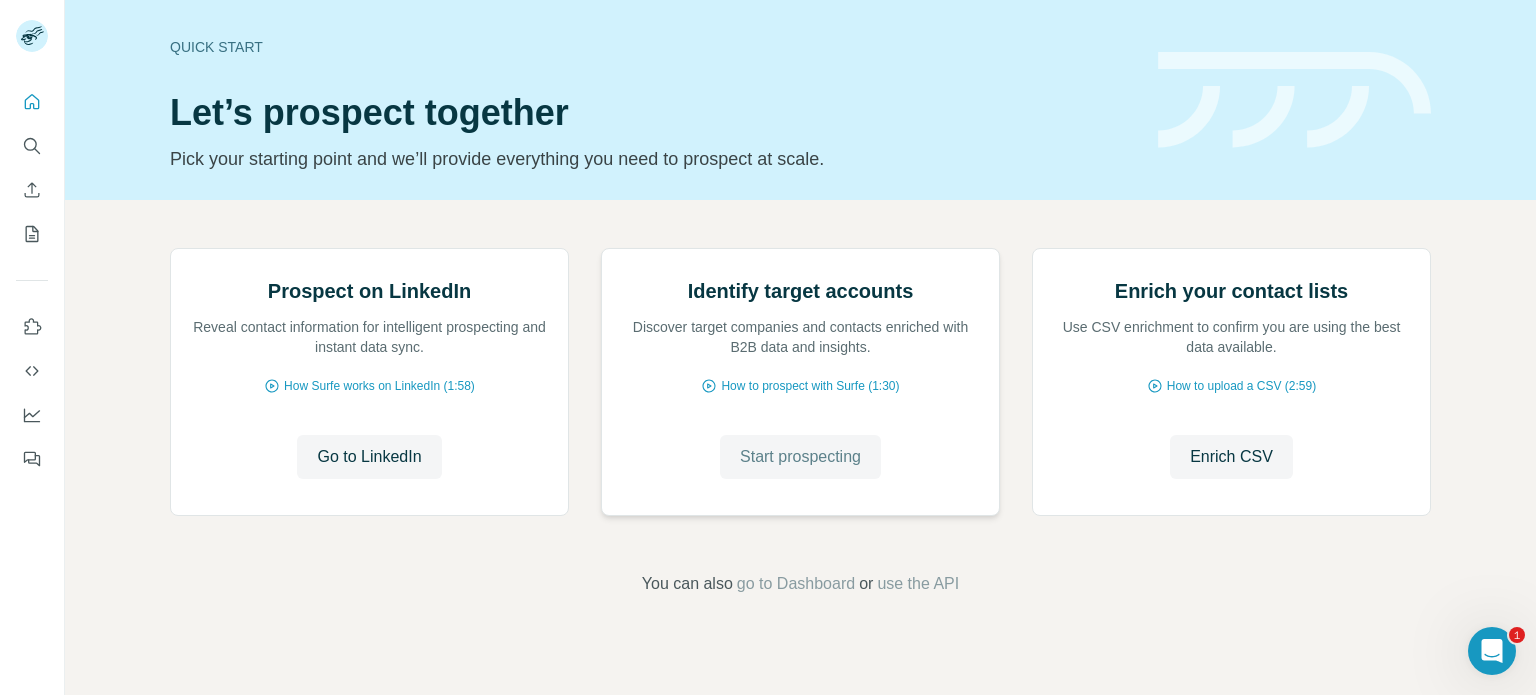 click on "Start prospecting" at bounding box center (800, 457) 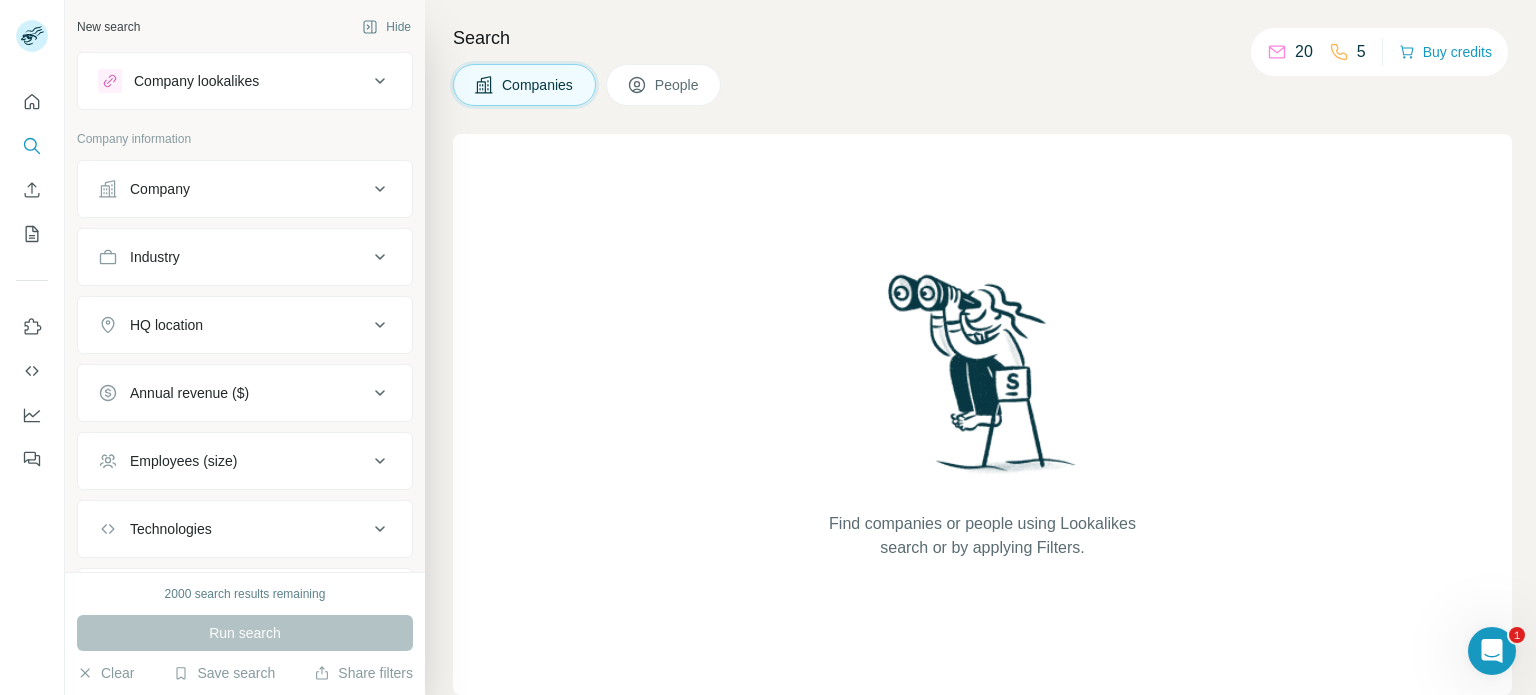 click on "Industry" at bounding box center [233, 257] 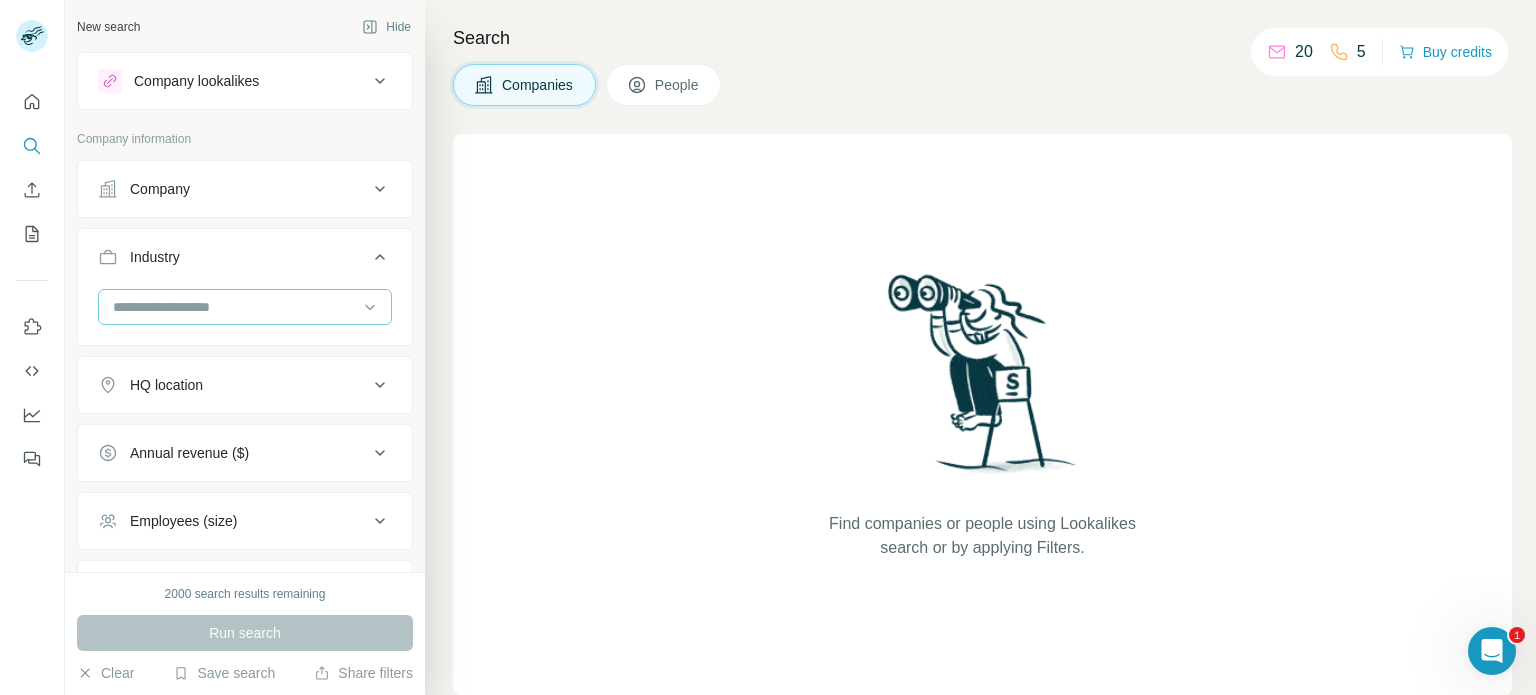 click at bounding box center [234, 307] 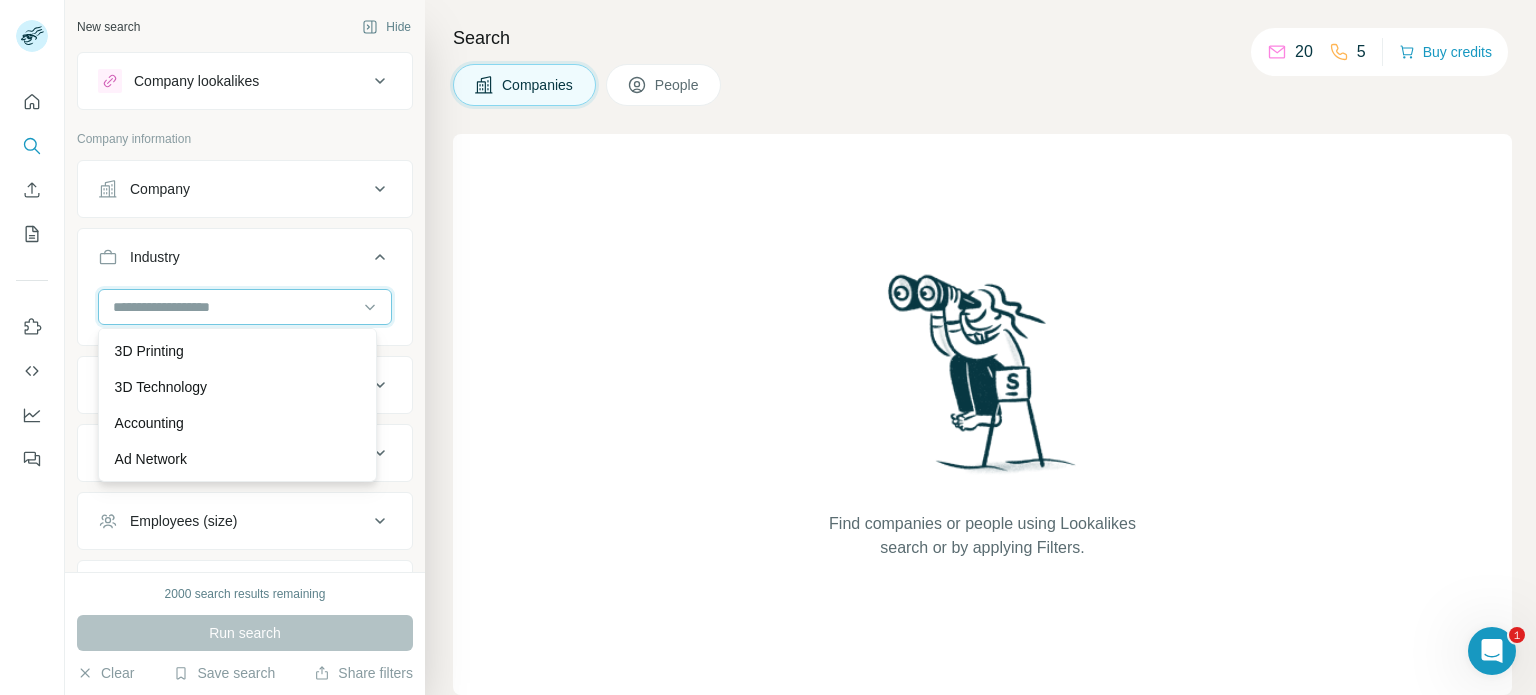click at bounding box center [234, 307] 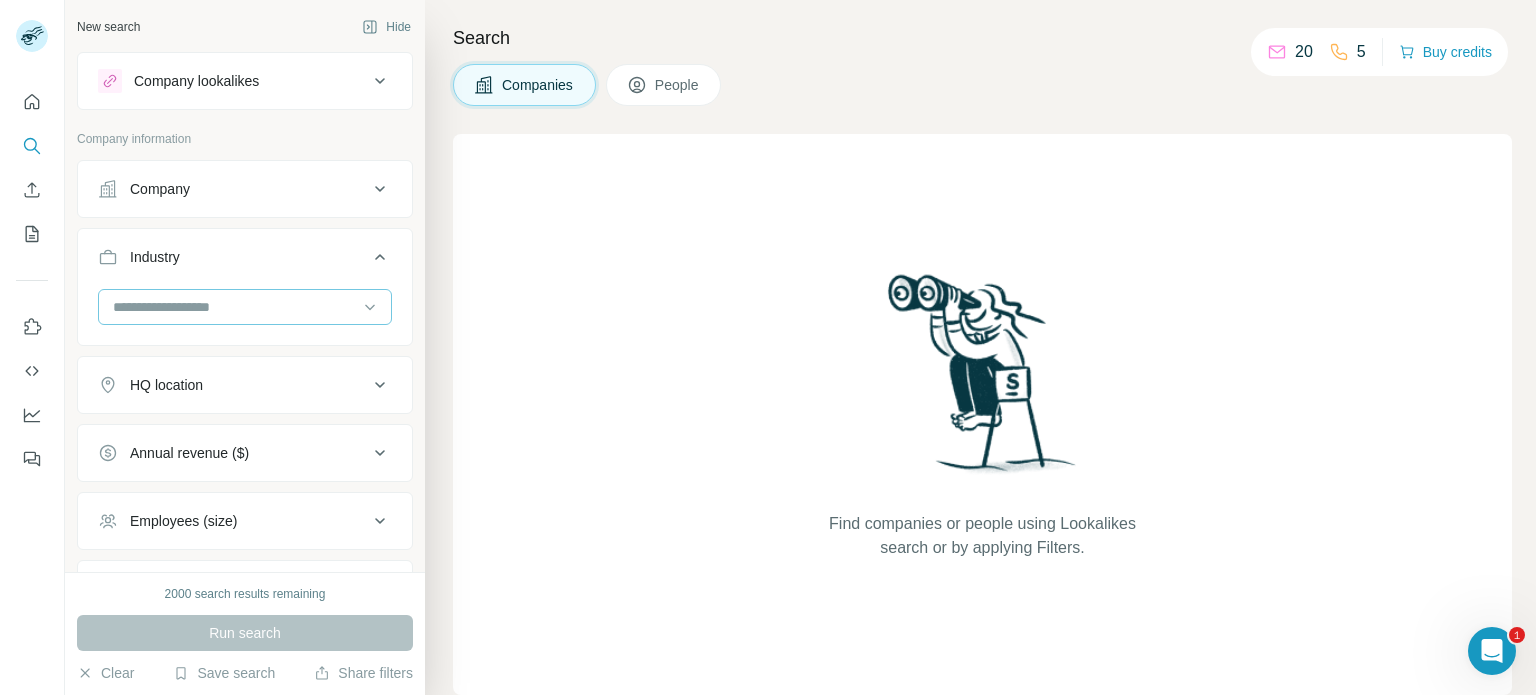 click at bounding box center (234, 307) 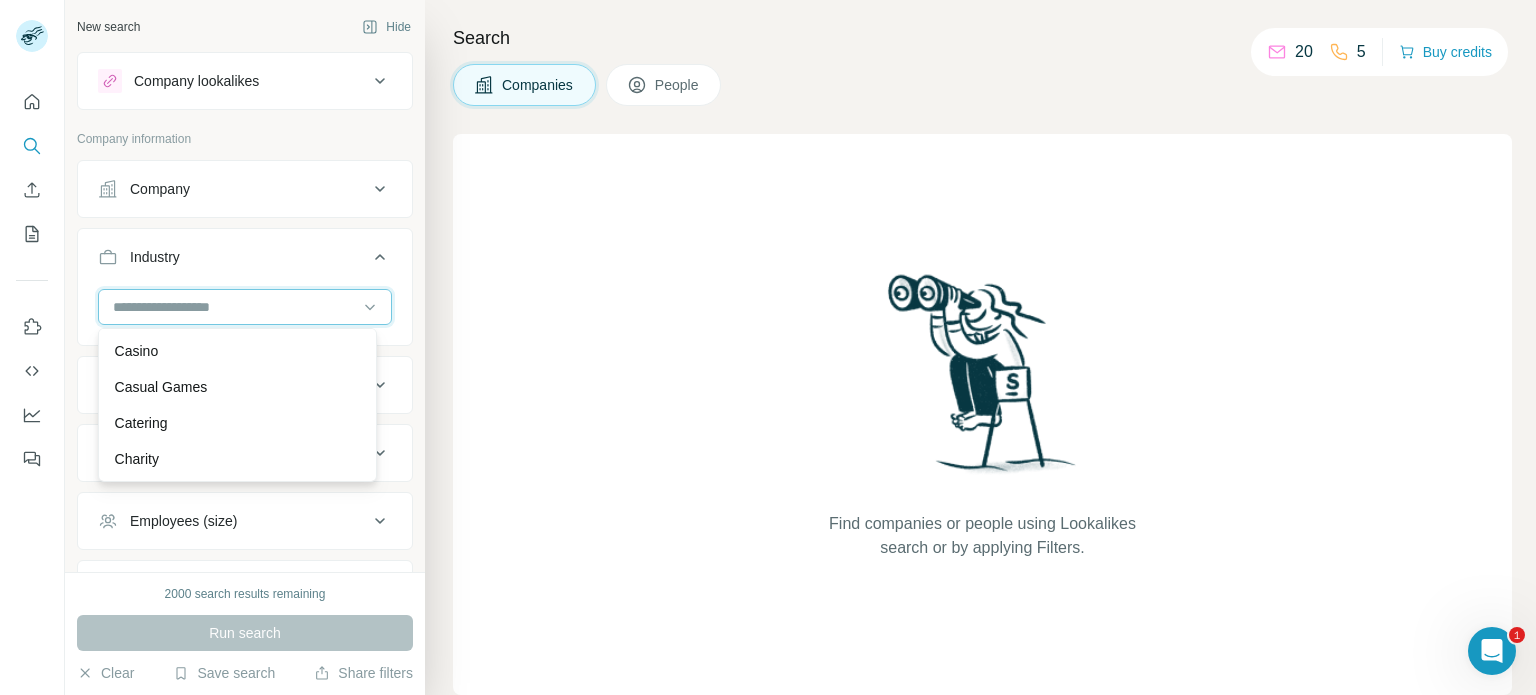 scroll, scrollTop: 3500, scrollLeft: 0, axis: vertical 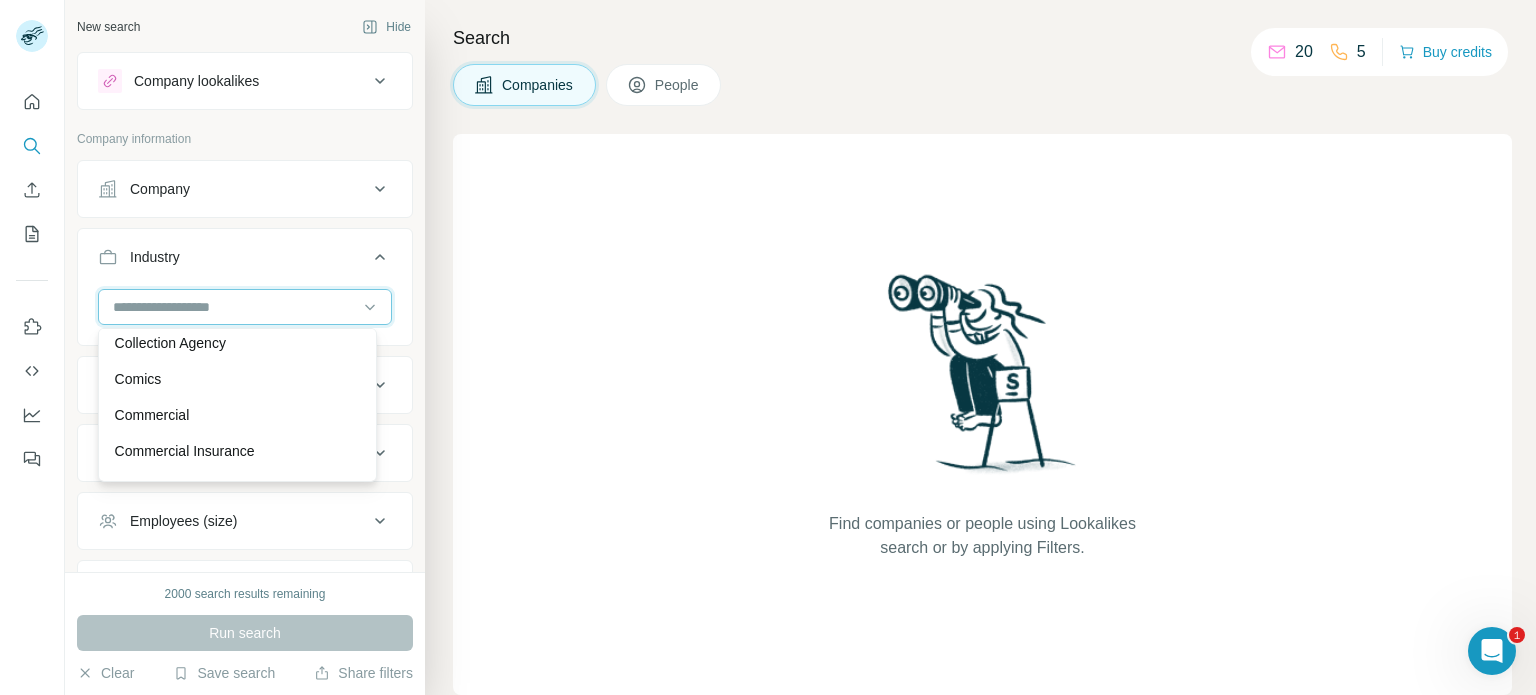 click at bounding box center [234, 307] 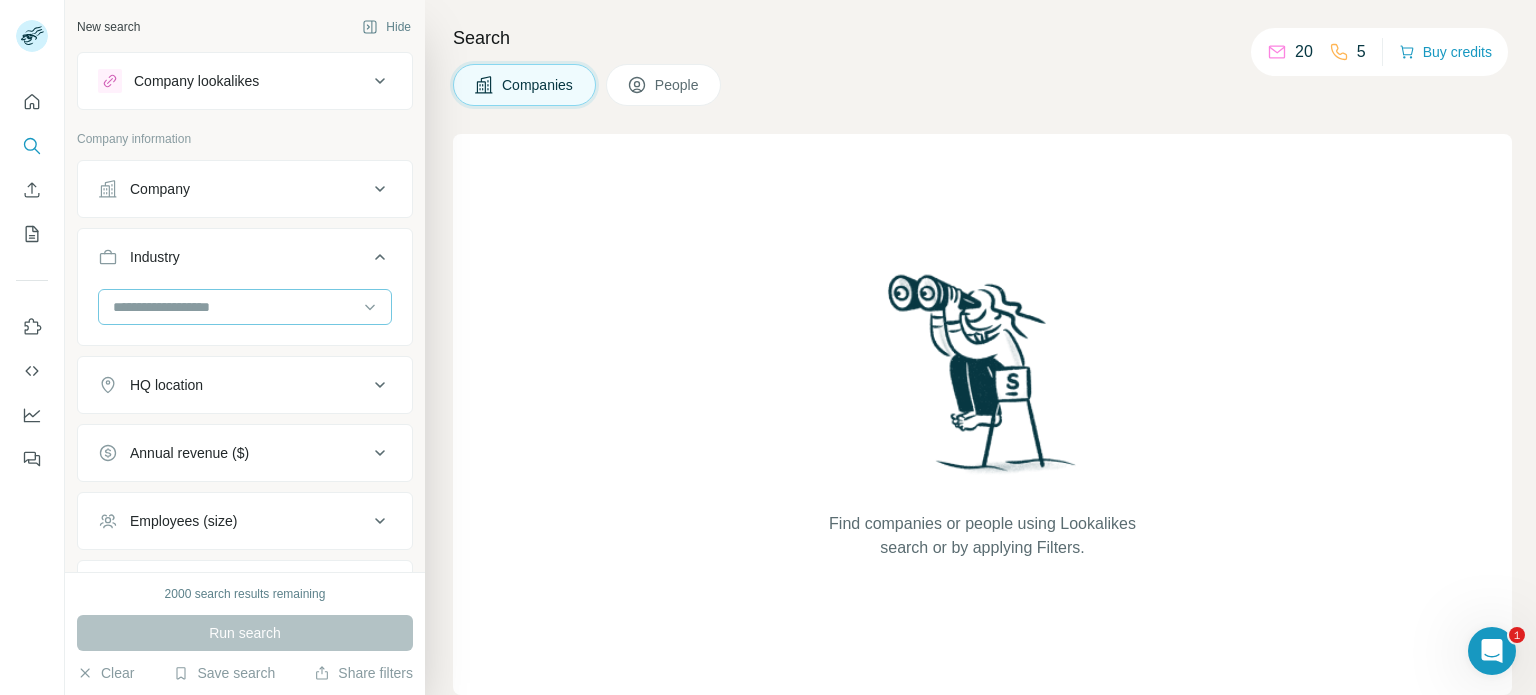 click at bounding box center [234, 307] 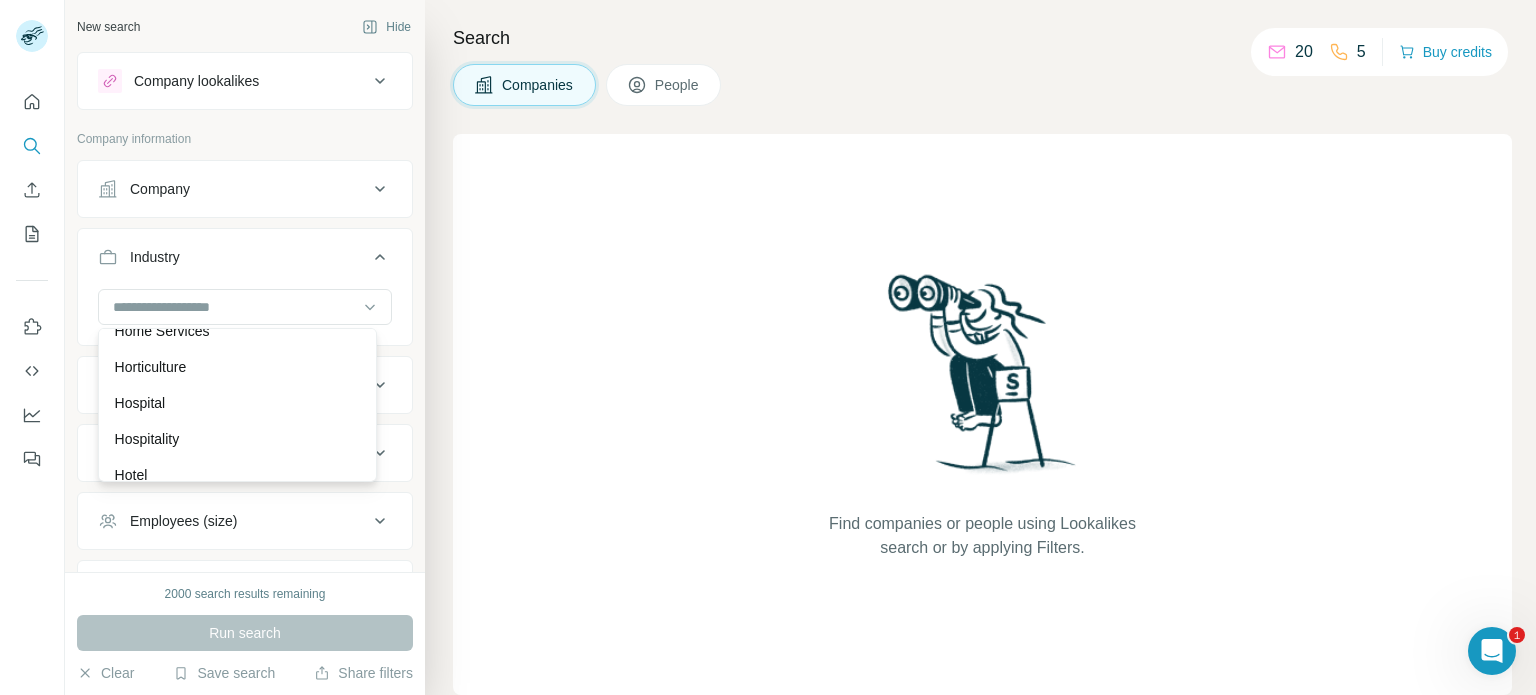 scroll, scrollTop: 10200, scrollLeft: 0, axis: vertical 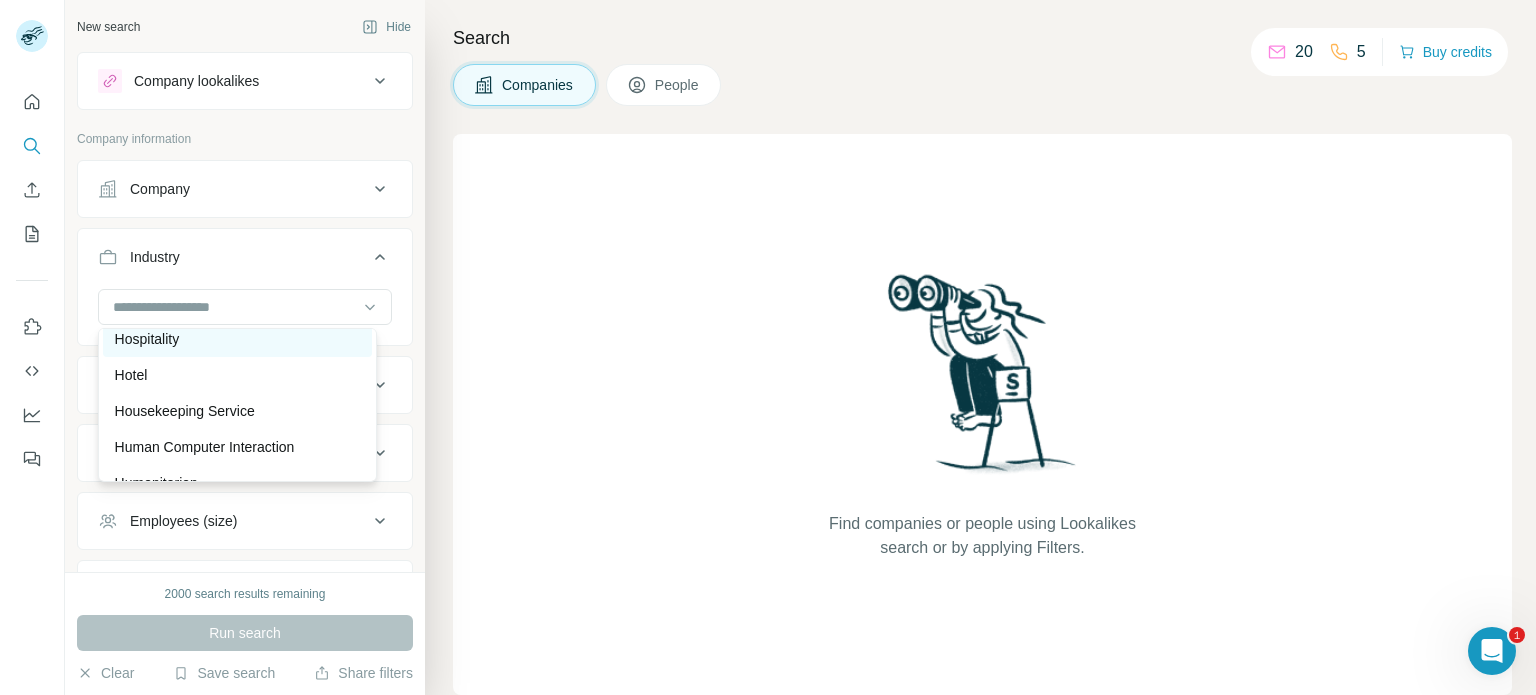 click on "Hospitality" at bounding box center [147, 339] 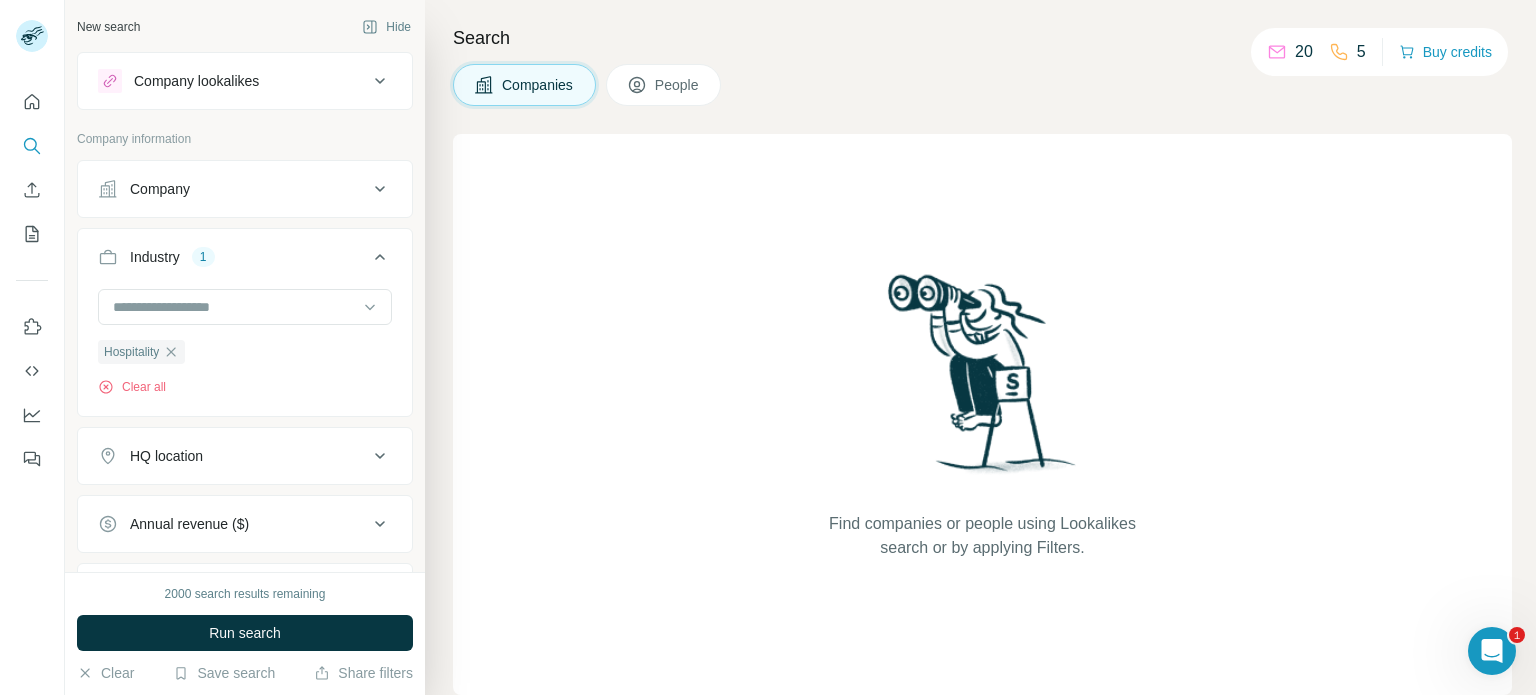click on "Company" at bounding box center [233, 189] 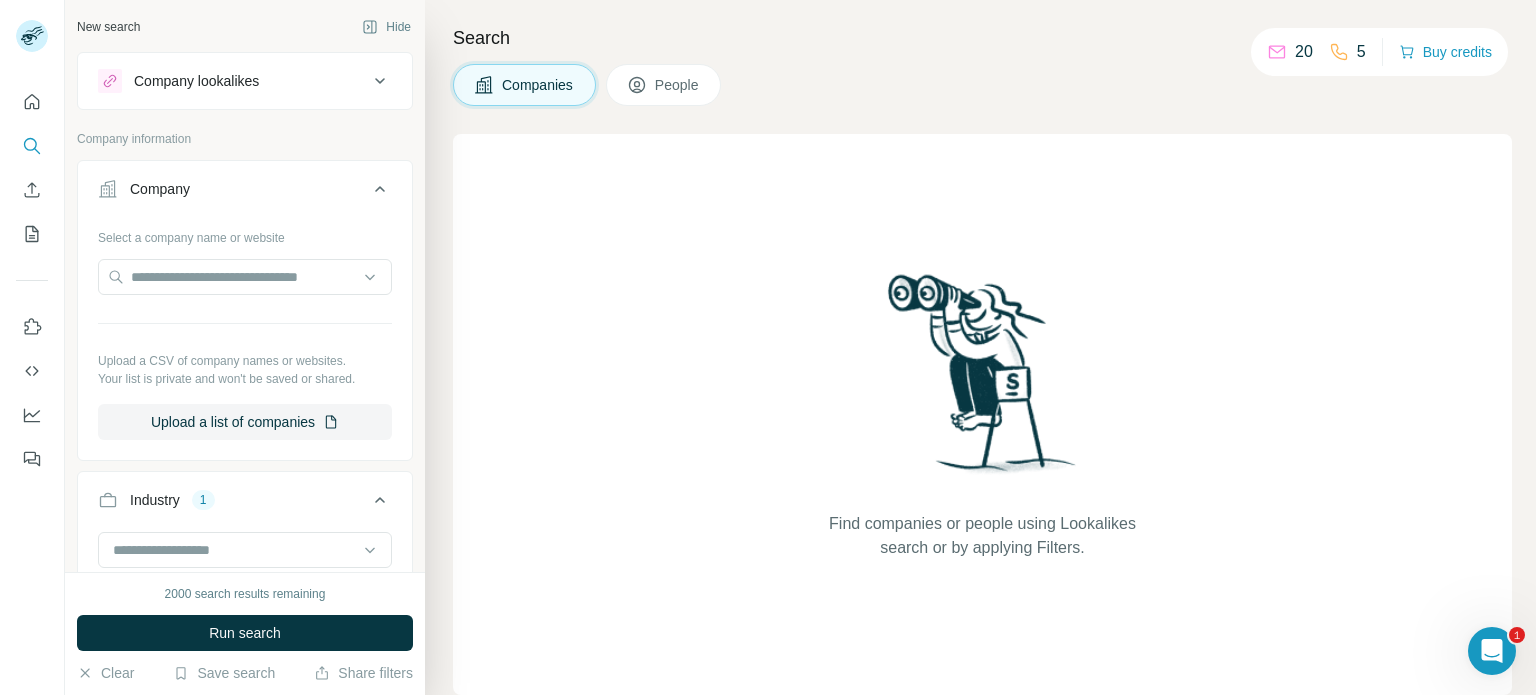 click on "Company" at bounding box center (233, 189) 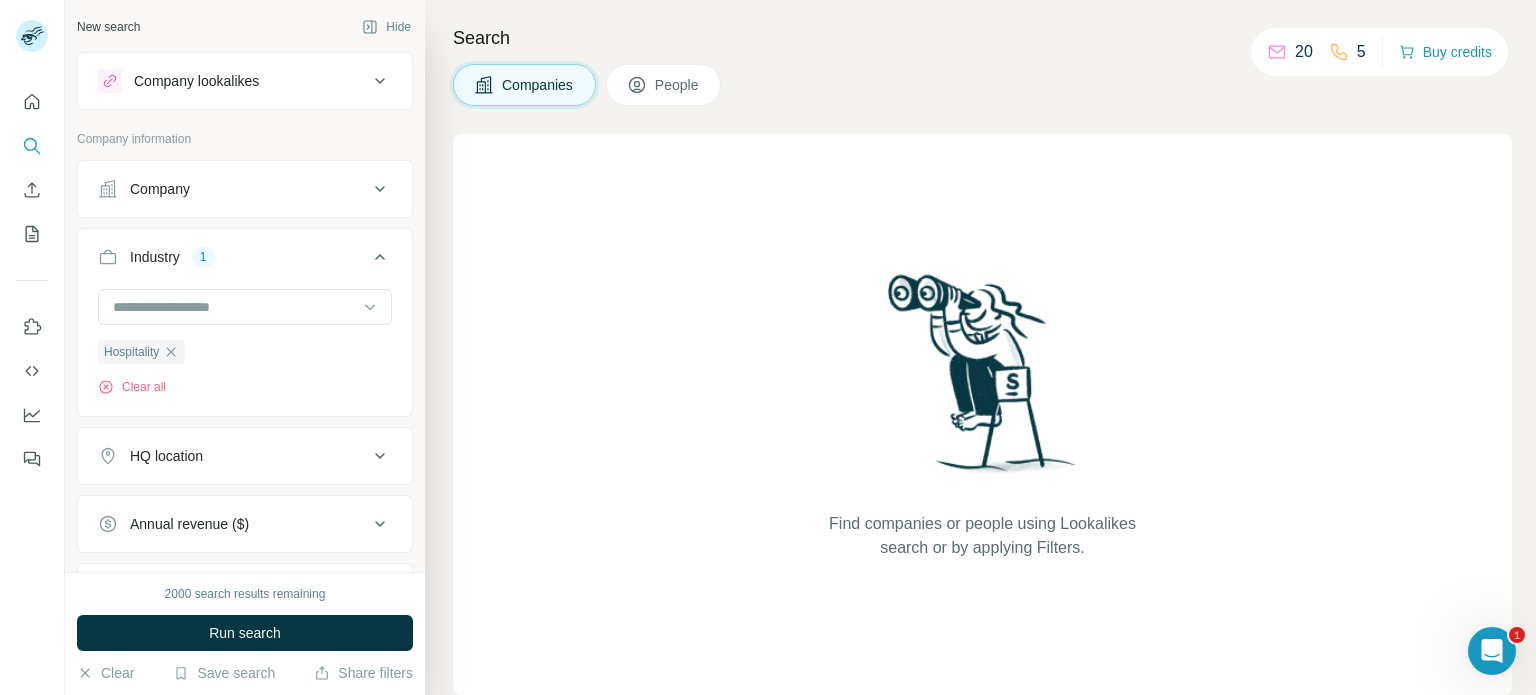 click on "Company lookalikes" at bounding box center [245, 81] 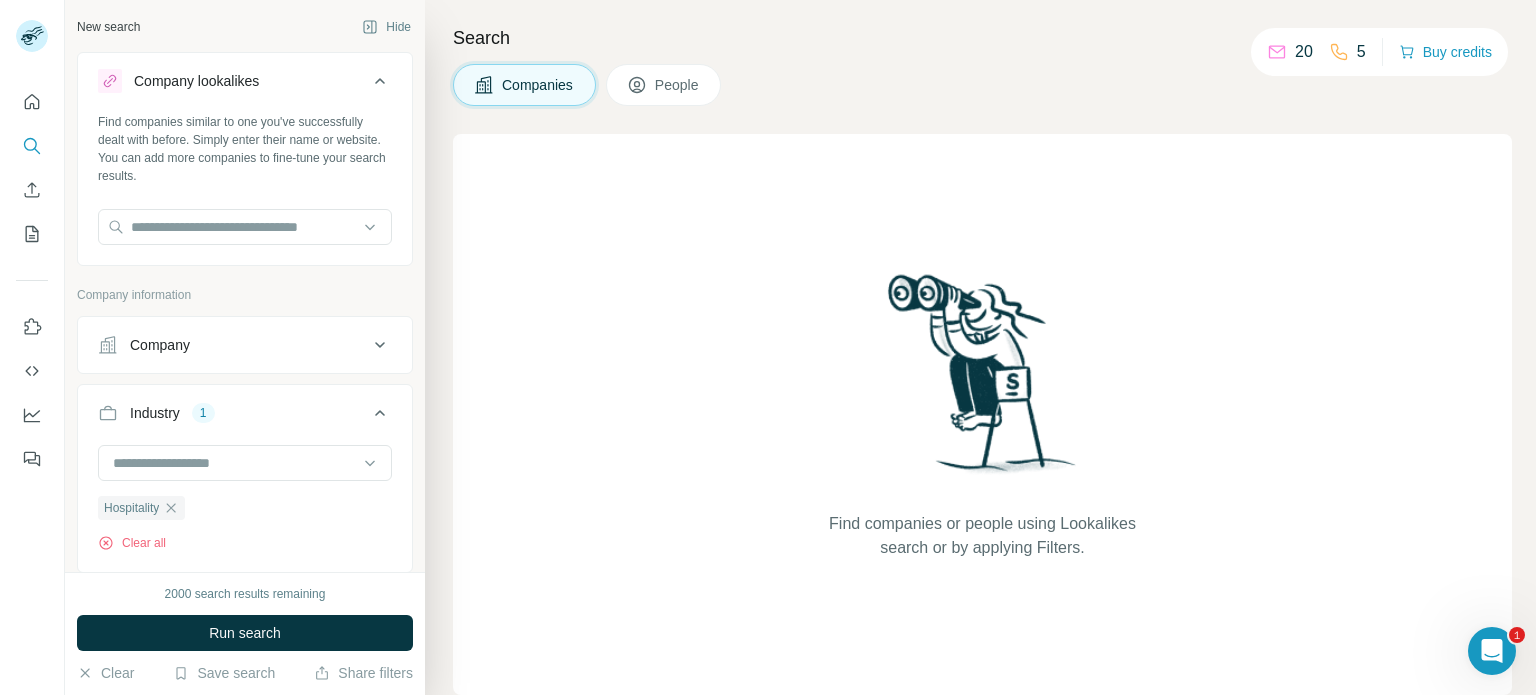 click 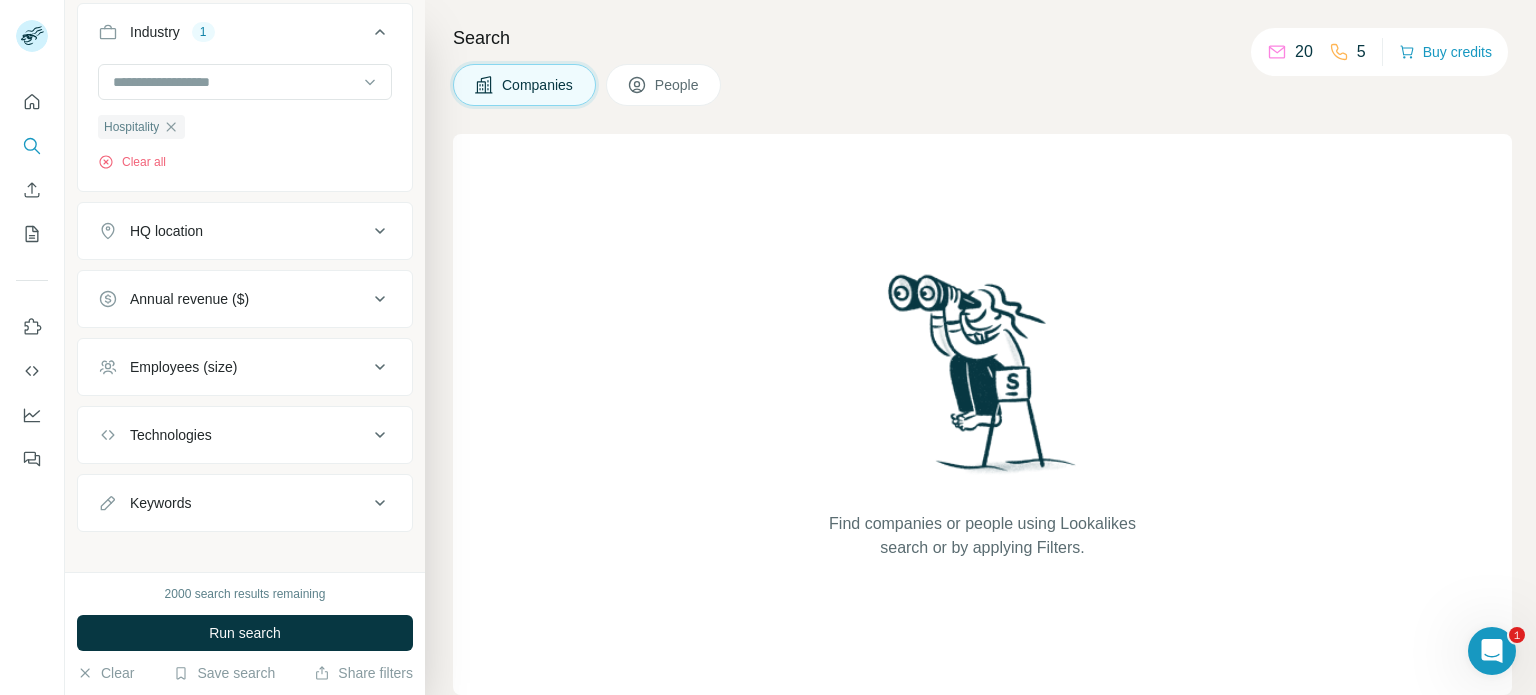 scroll, scrollTop: 237, scrollLeft: 0, axis: vertical 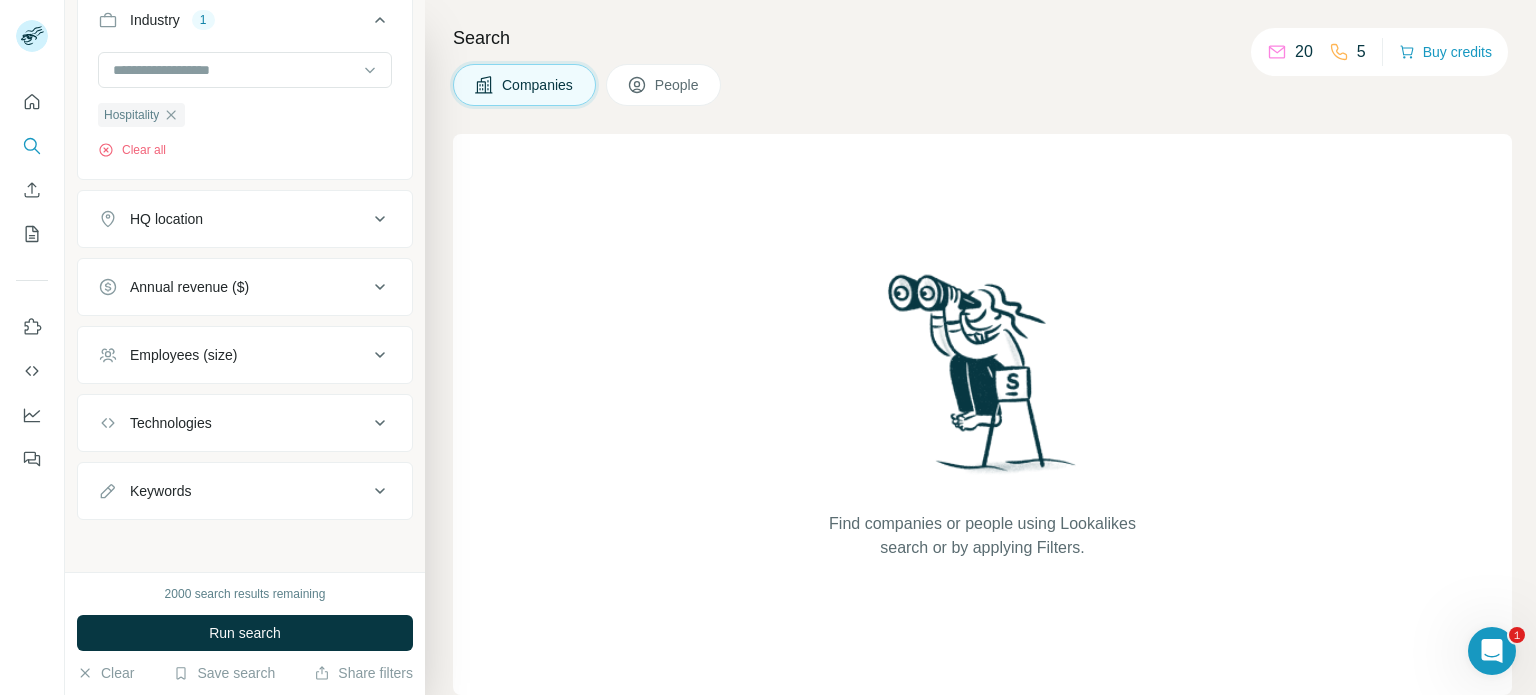 click on "Keywords" at bounding box center (233, 491) 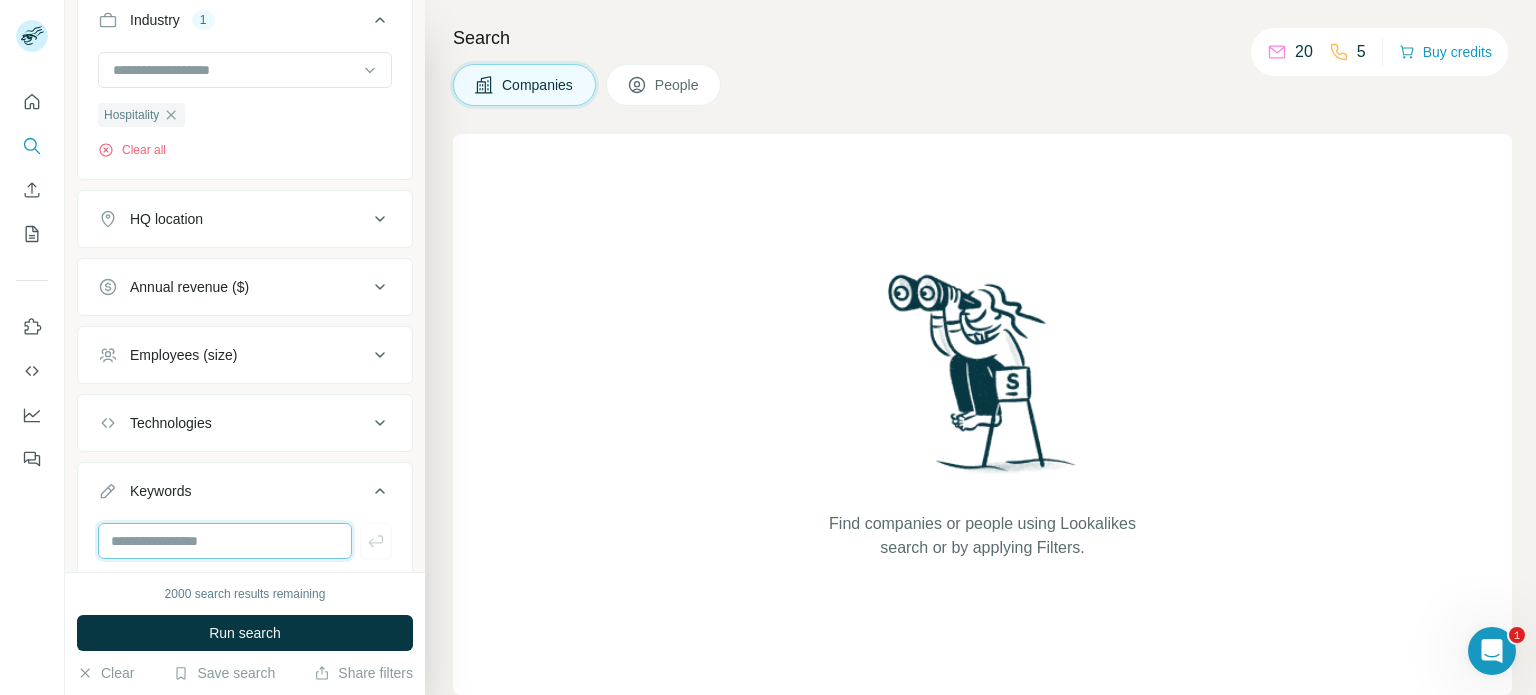 click at bounding box center [225, 541] 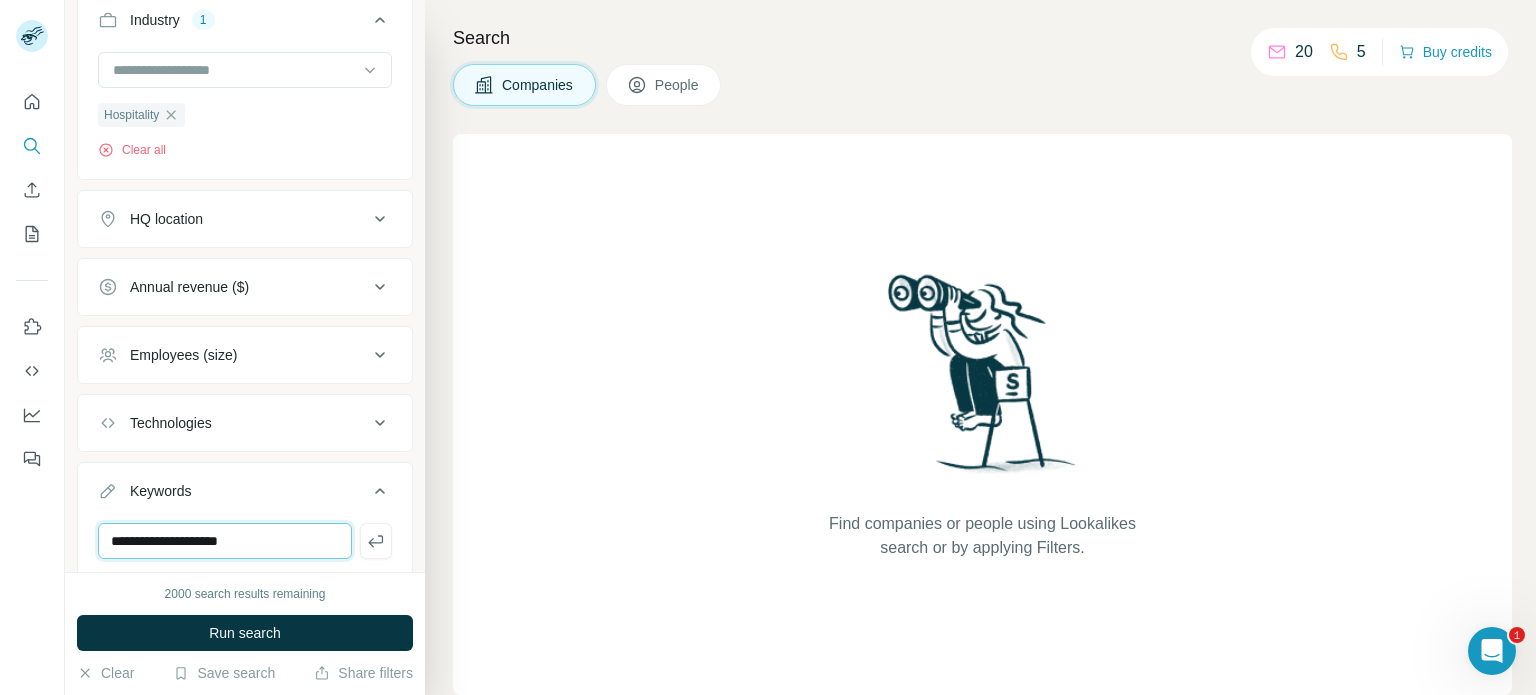 type on "**********" 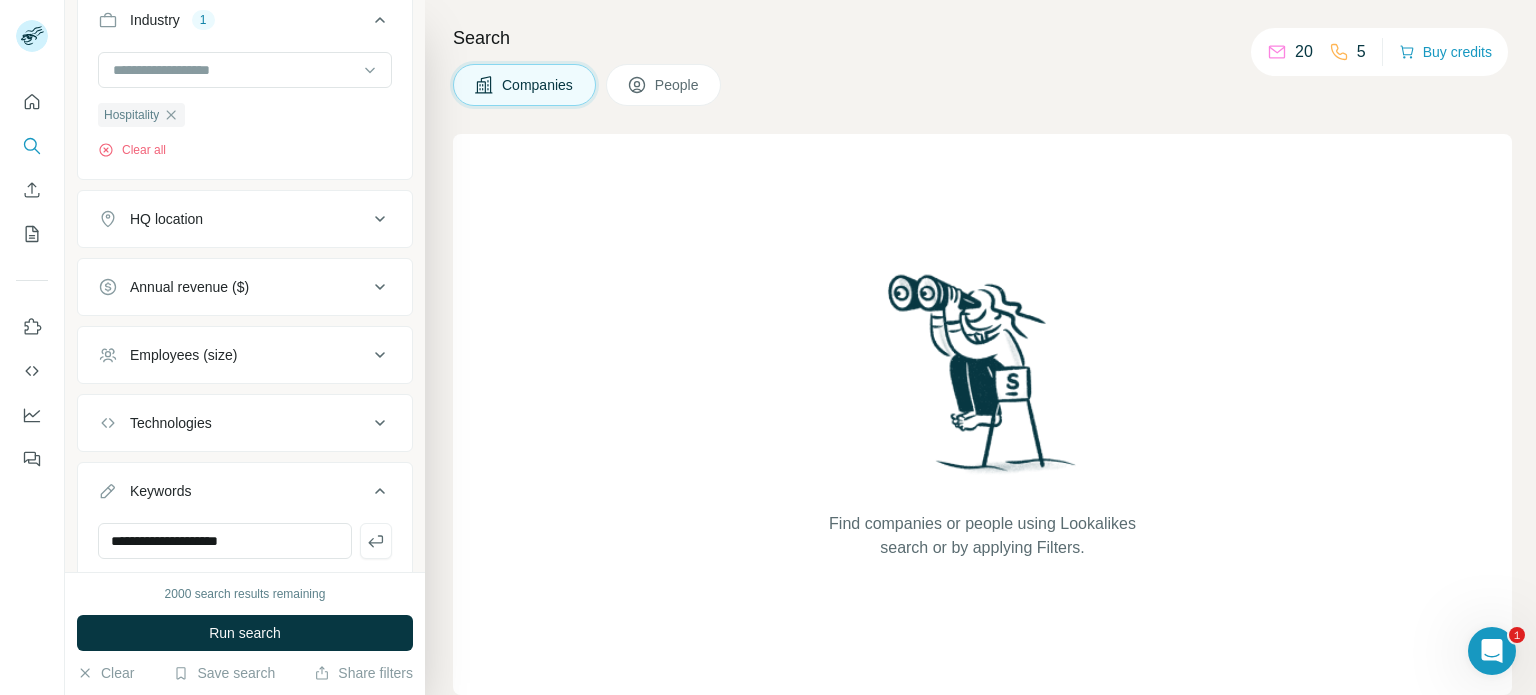 click on "HQ location" at bounding box center [233, 219] 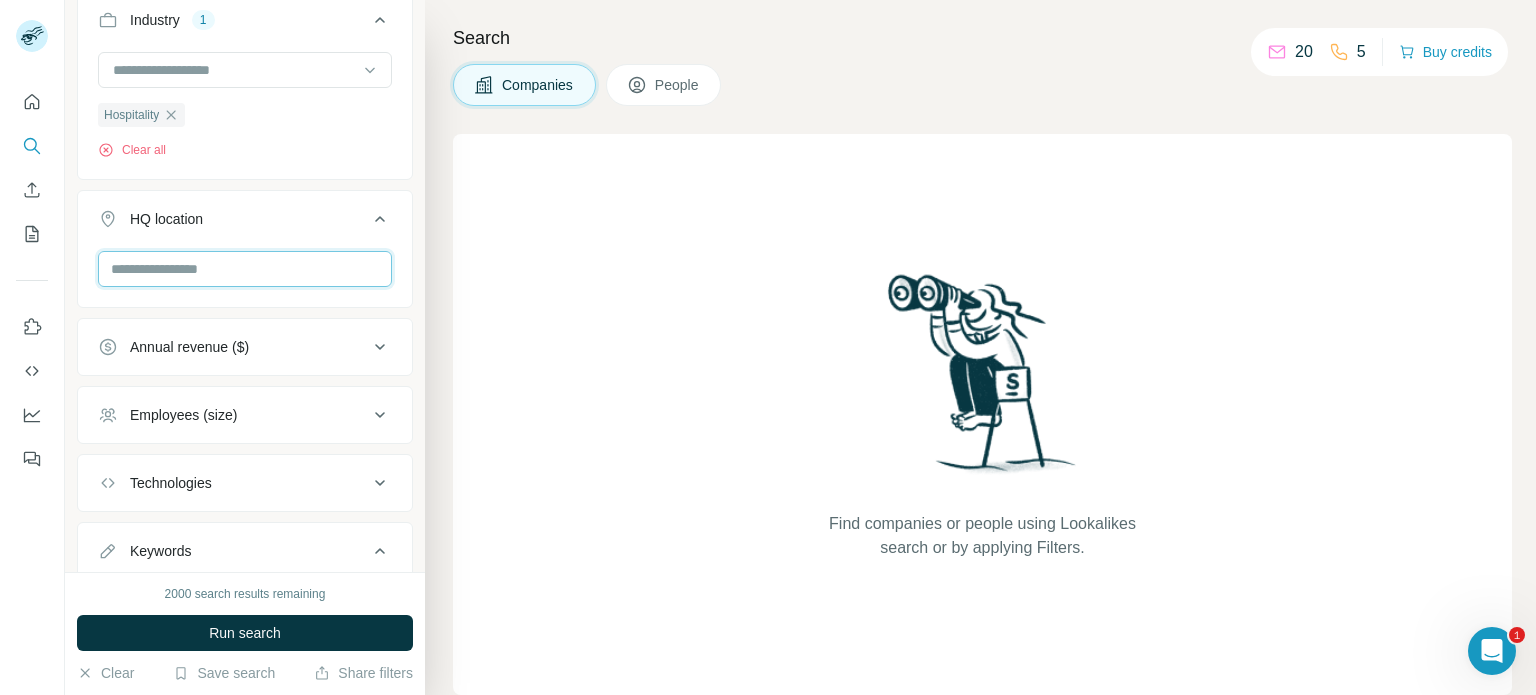 click at bounding box center [245, 269] 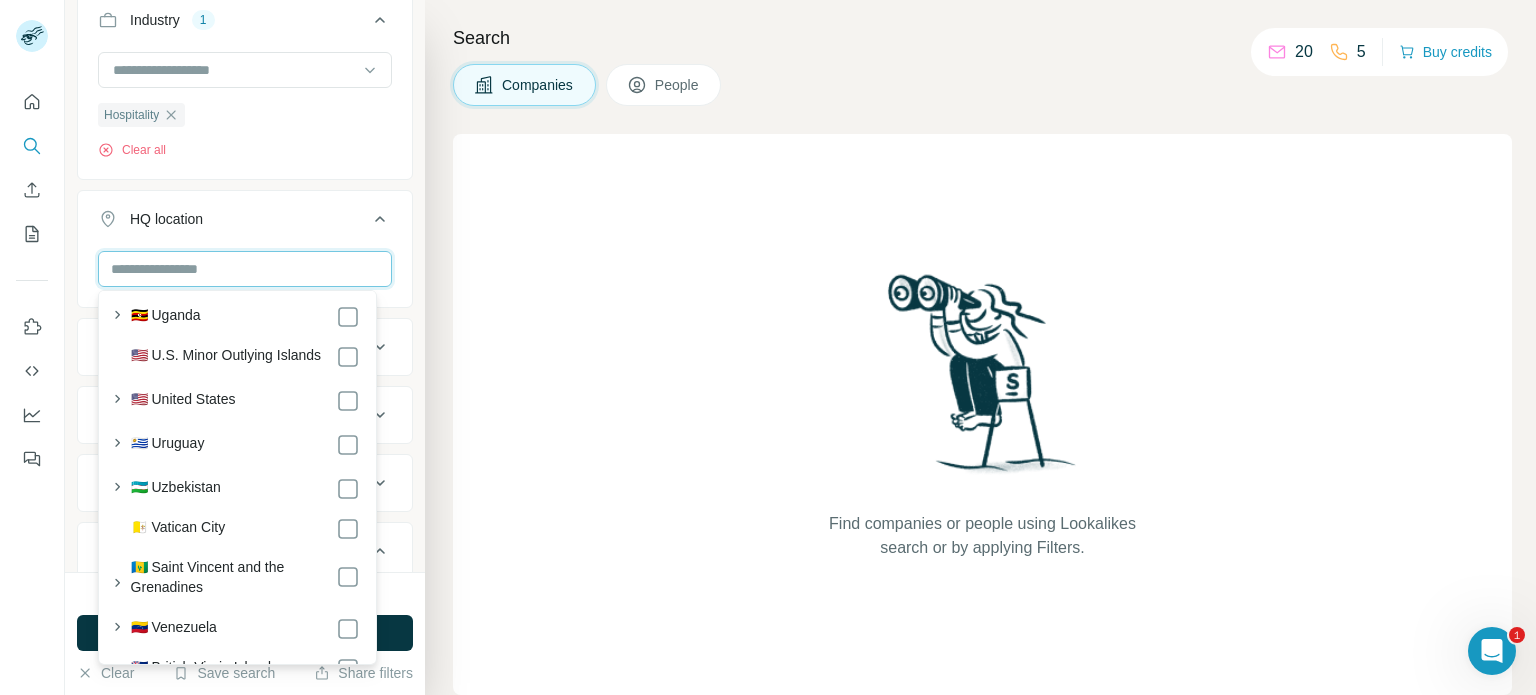 scroll, scrollTop: 9962, scrollLeft: 0, axis: vertical 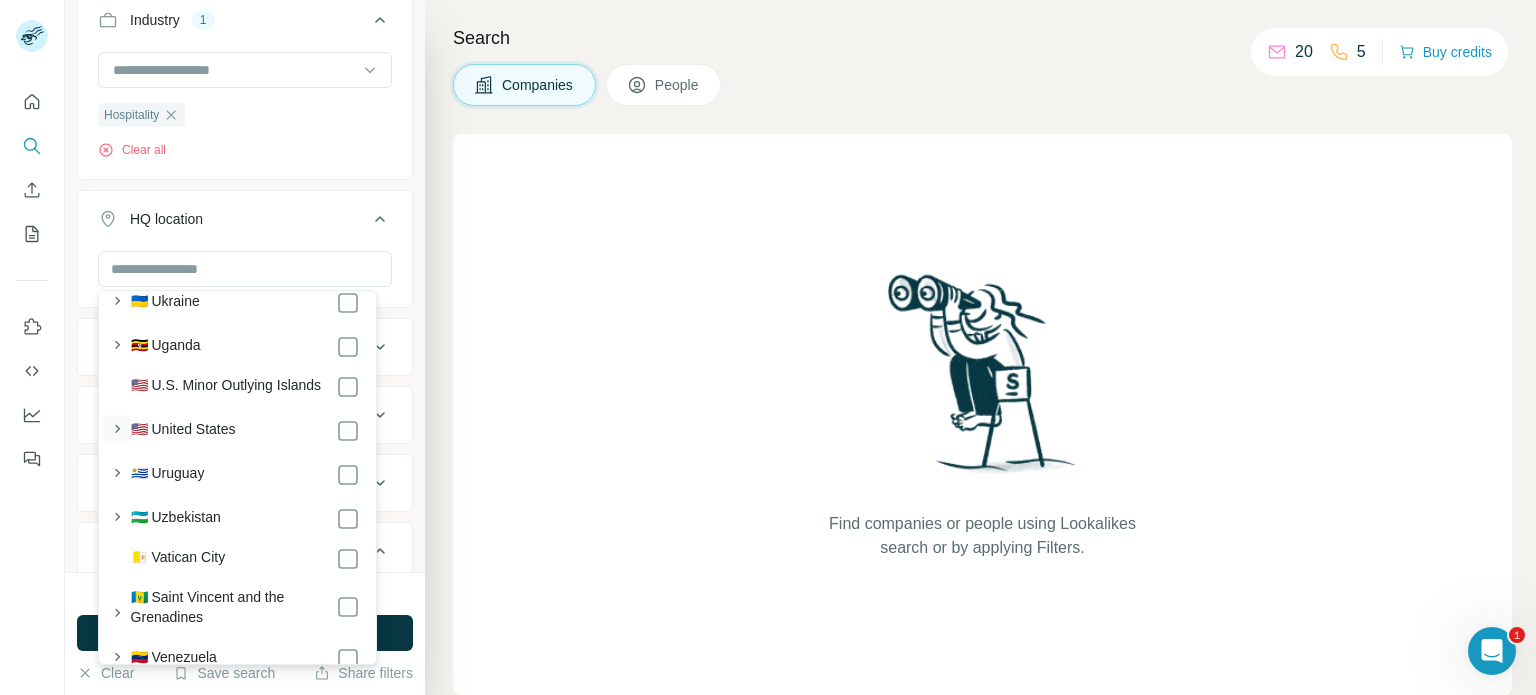 click 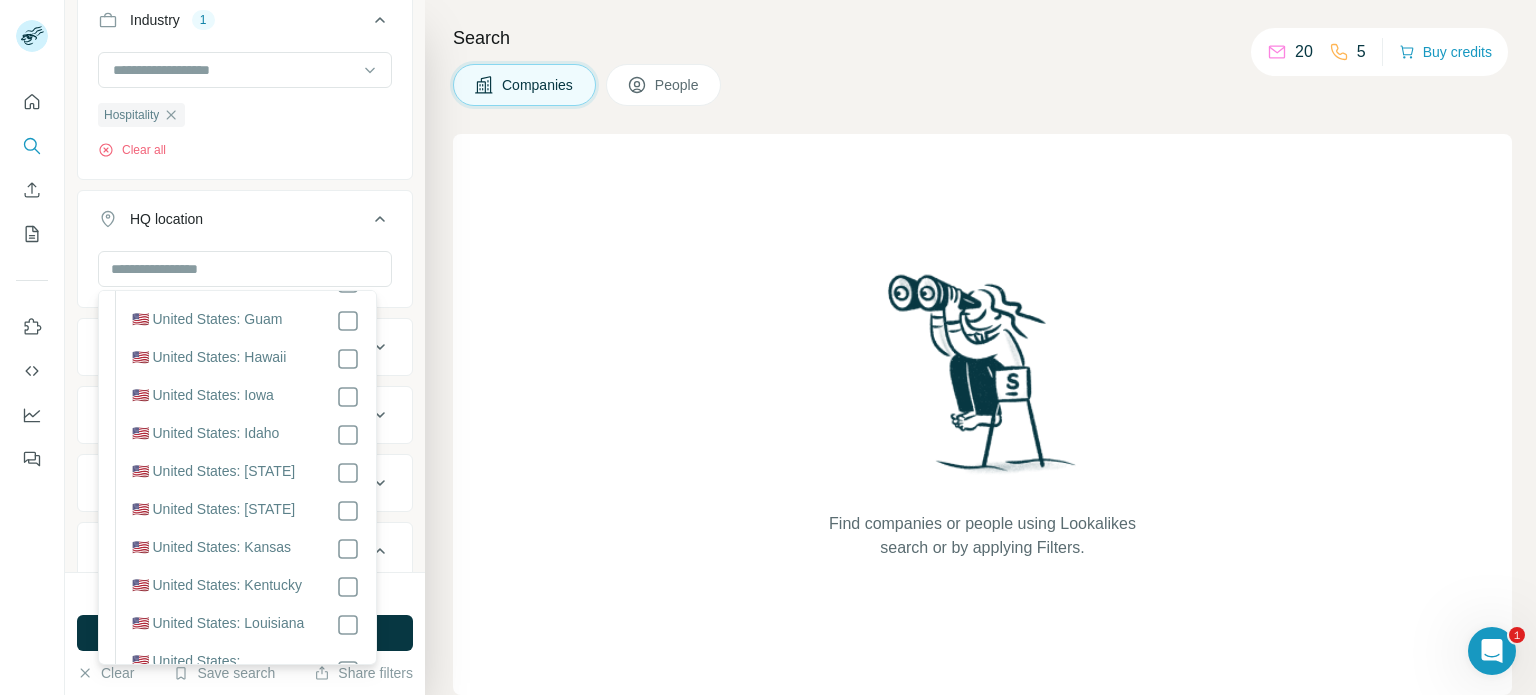scroll, scrollTop: 10562, scrollLeft: 0, axis: vertical 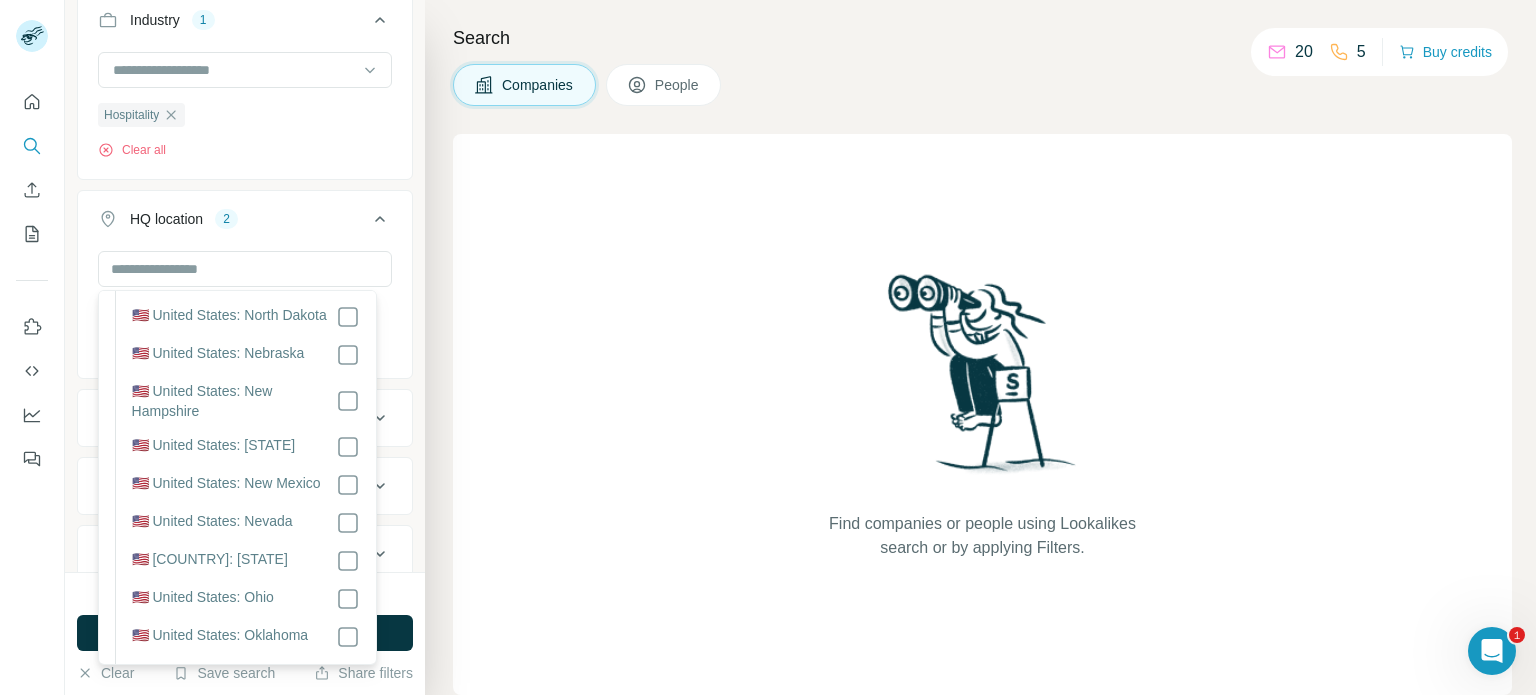 click 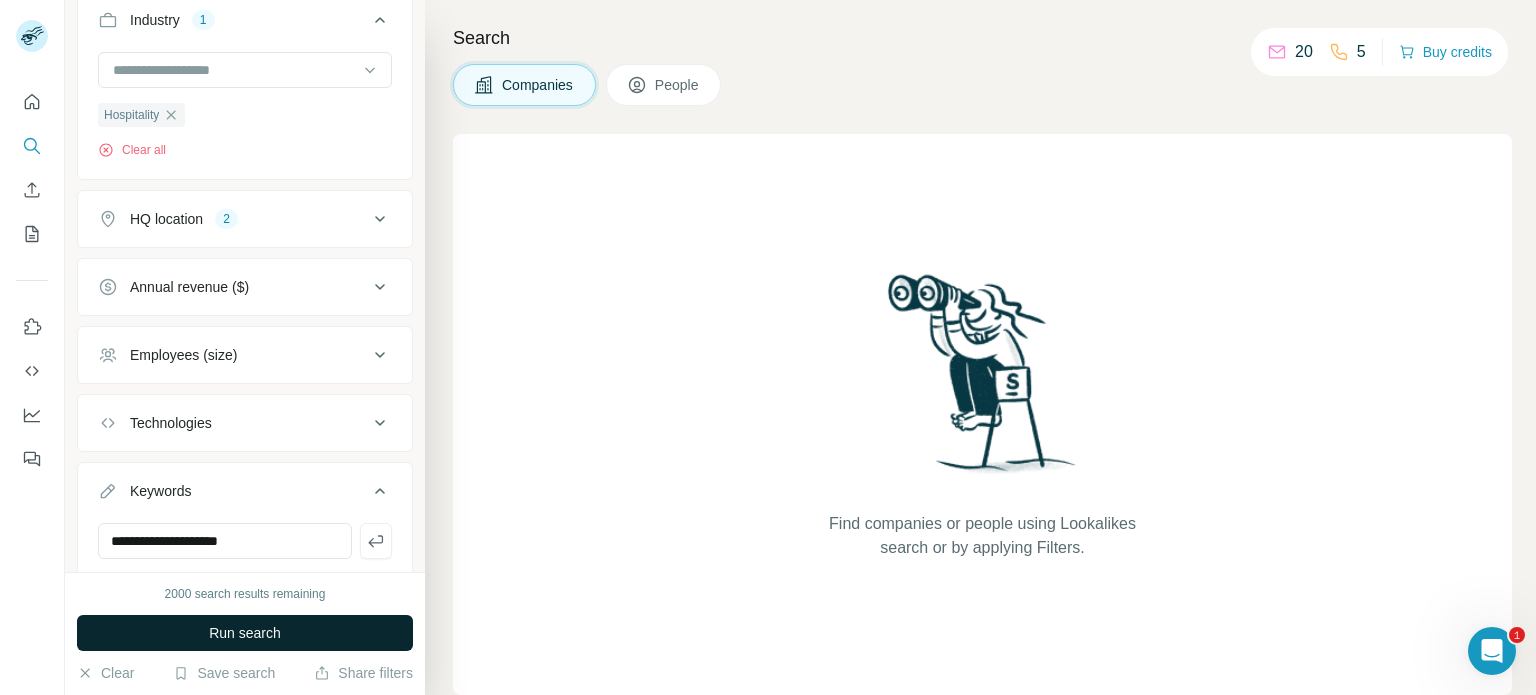 click on "Run search" at bounding box center [245, 633] 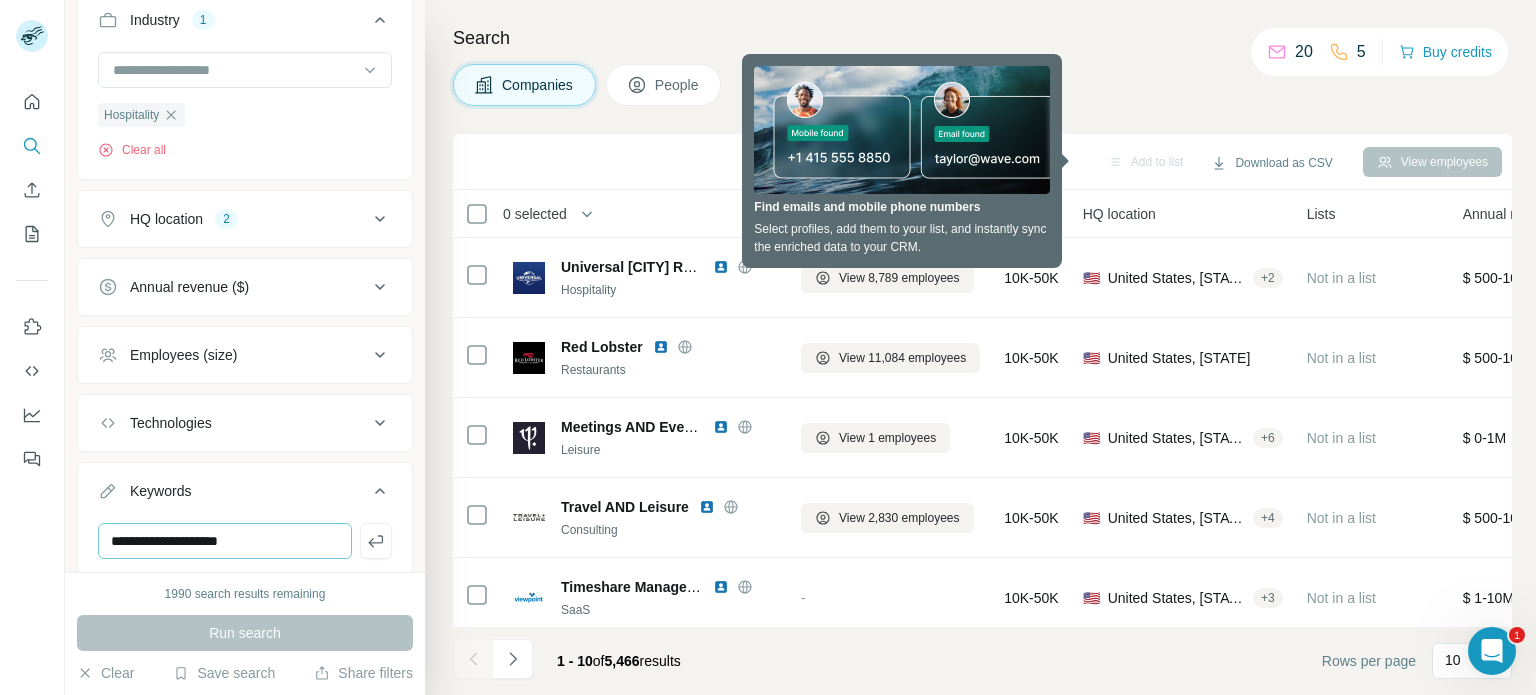 scroll, scrollTop: 297, scrollLeft: 0, axis: vertical 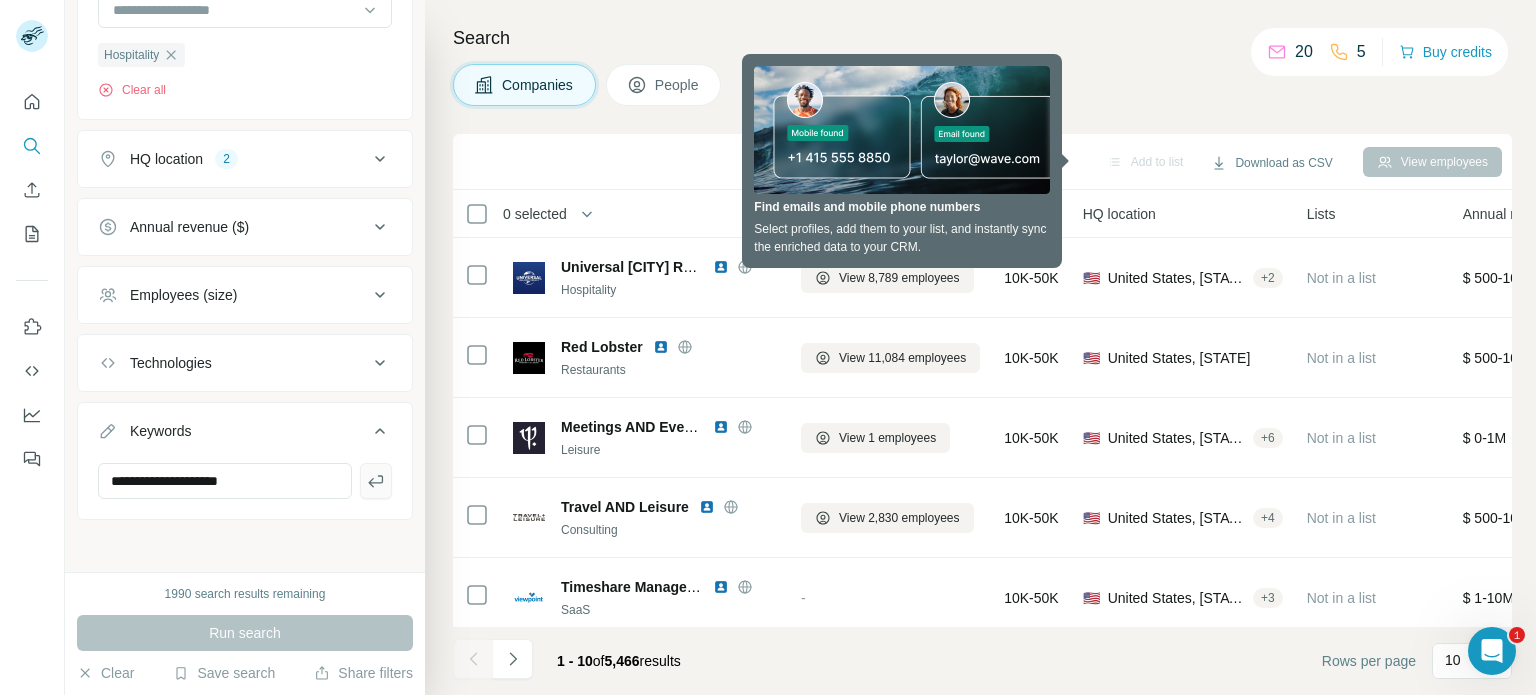 click 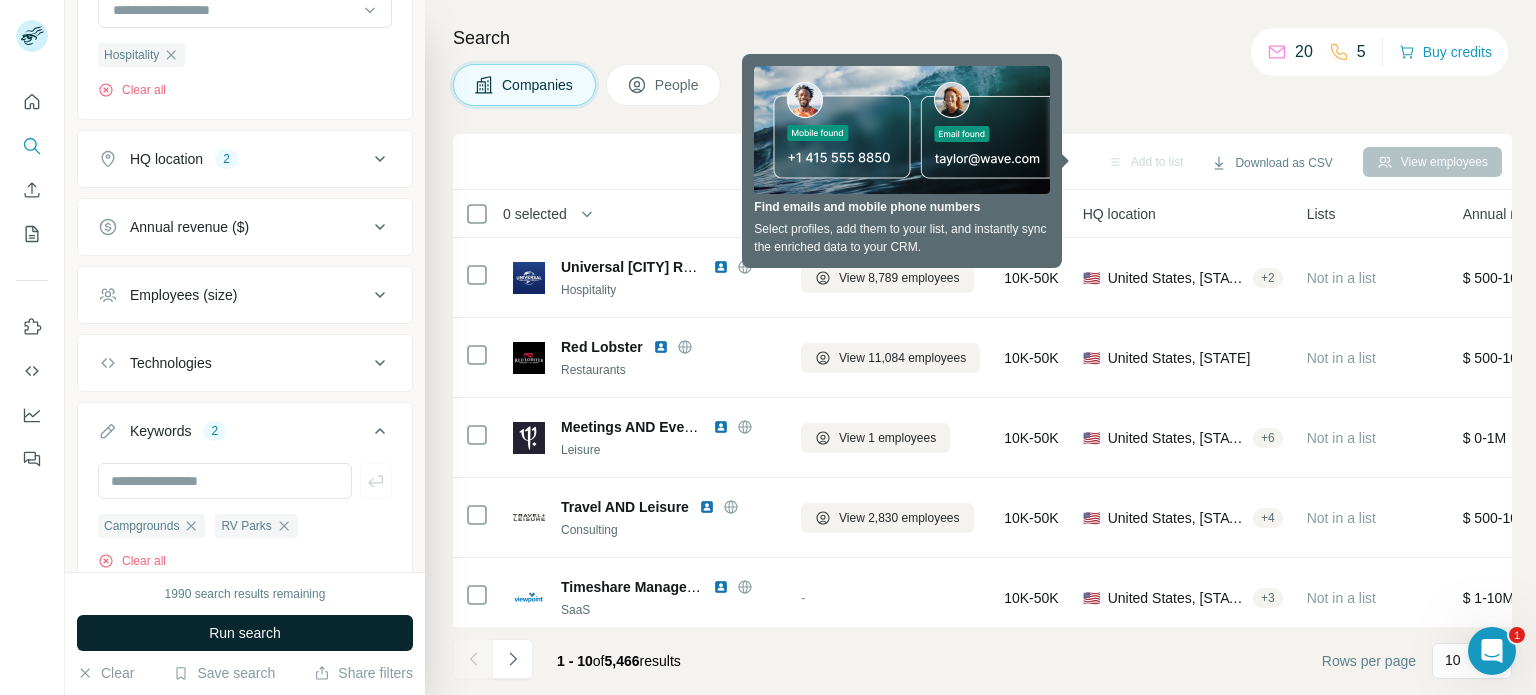 click on "Run search" at bounding box center [245, 633] 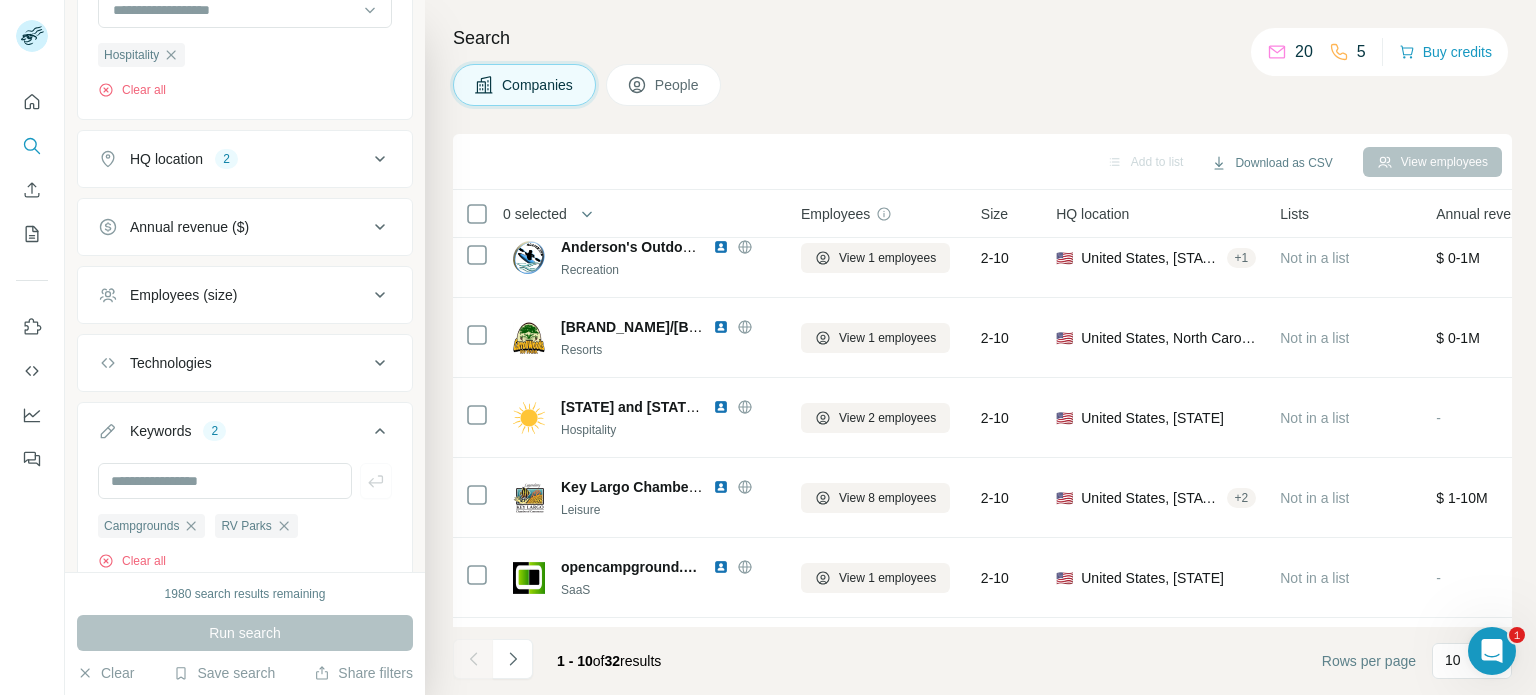 scroll, scrollTop: 300, scrollLeft: 0, axis: vertical 